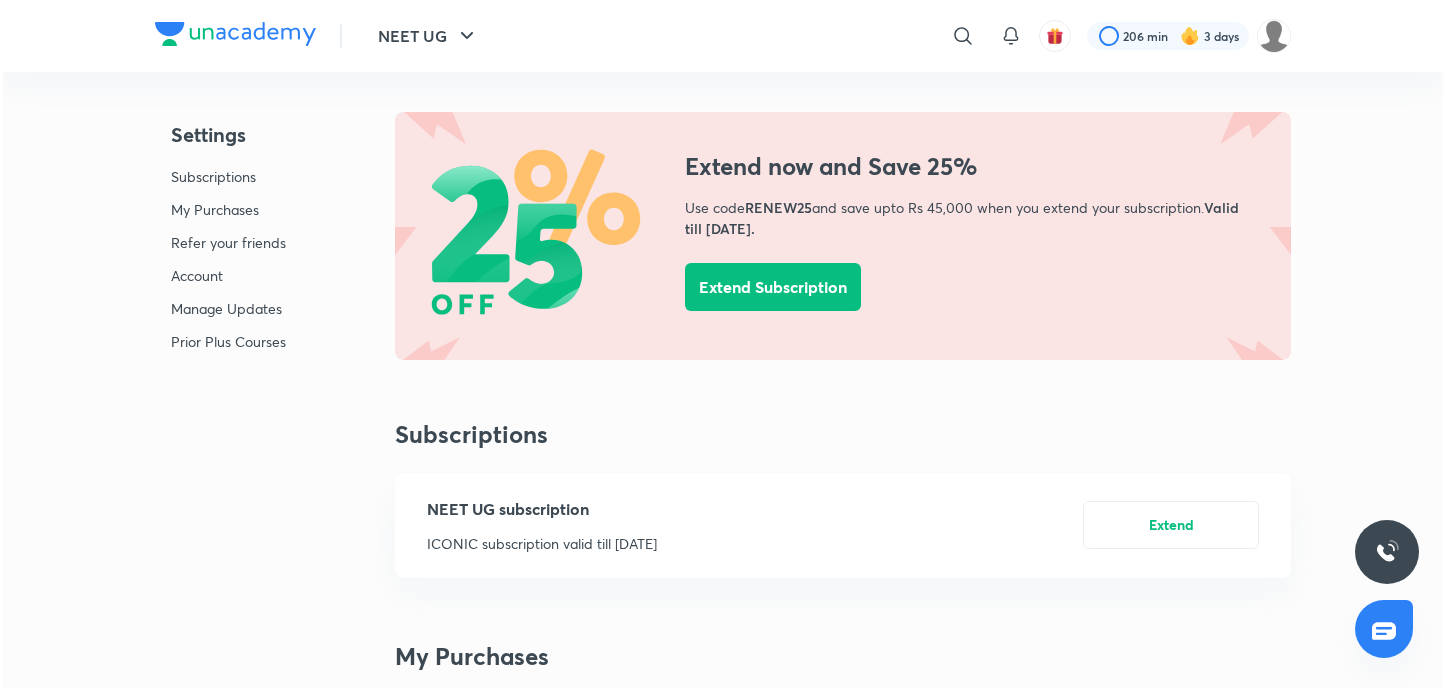 scroll, scrollTop: 0, scrollLeft: 0, axis: both 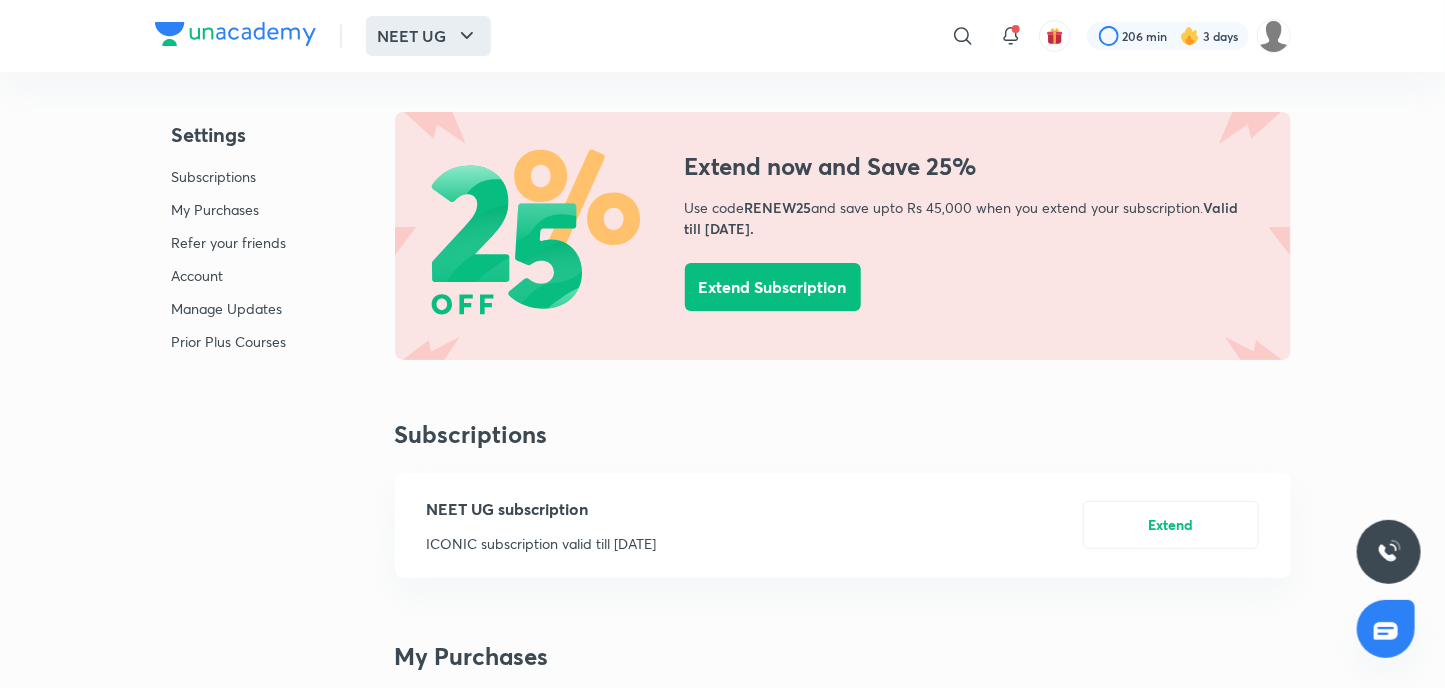 click on "NEET UG" at bounding box center [428, 36] 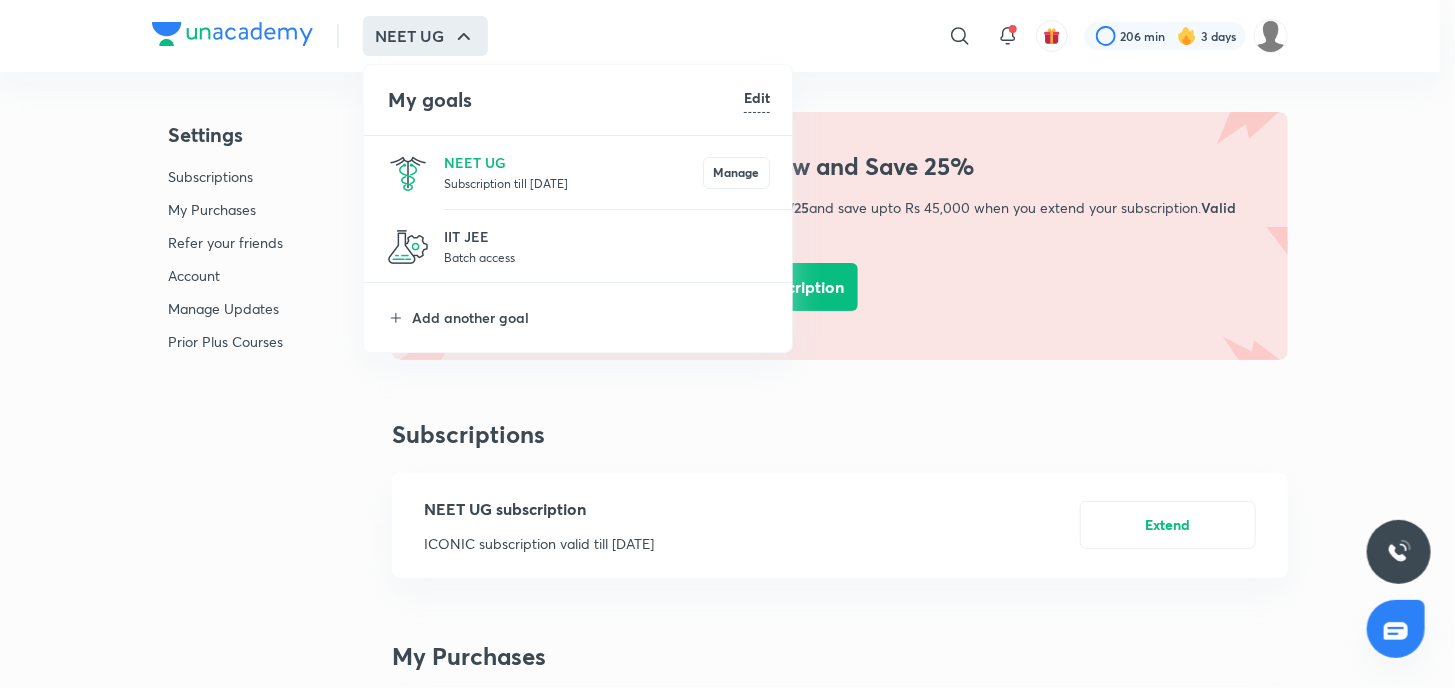 click on "Subscription till [DATE]" at bounding box center [573, 183] 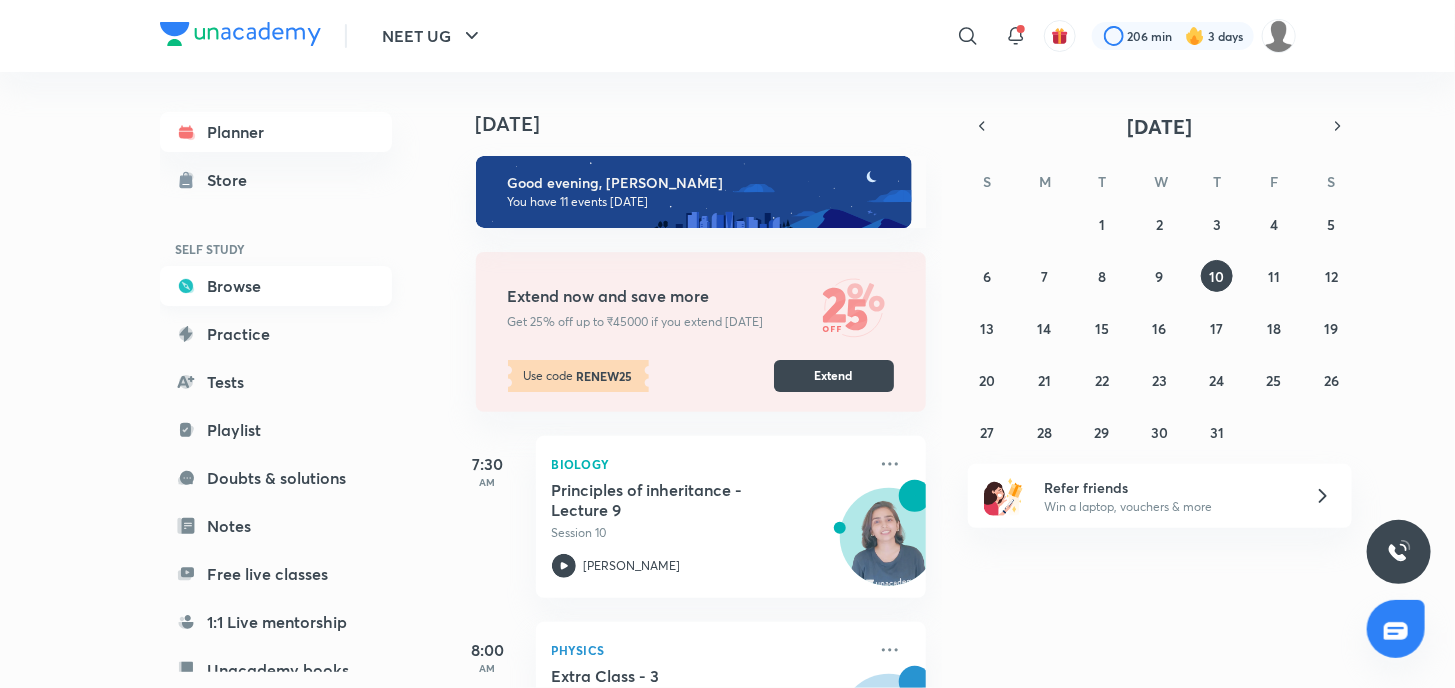 scroll, scrollTop: 200, scrollLeft: 0, axis: vertical 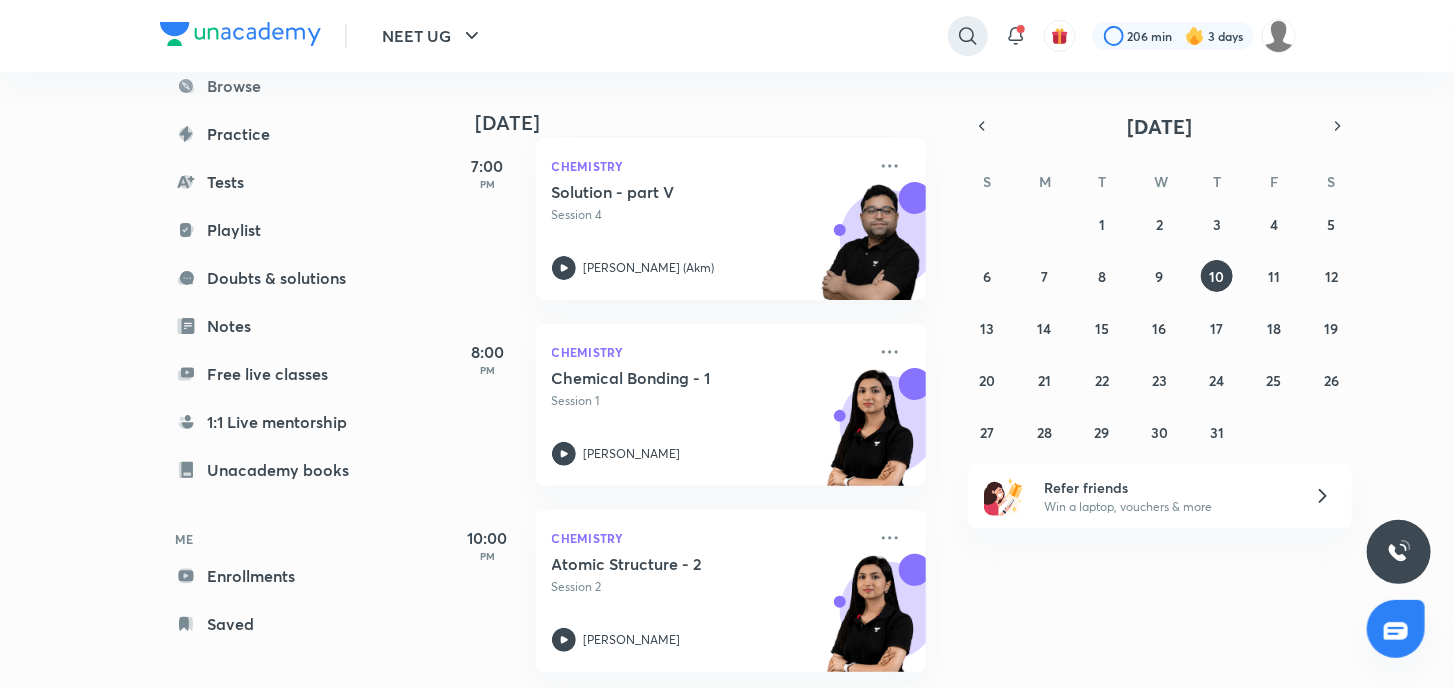 click at bounding box center (968, 36) 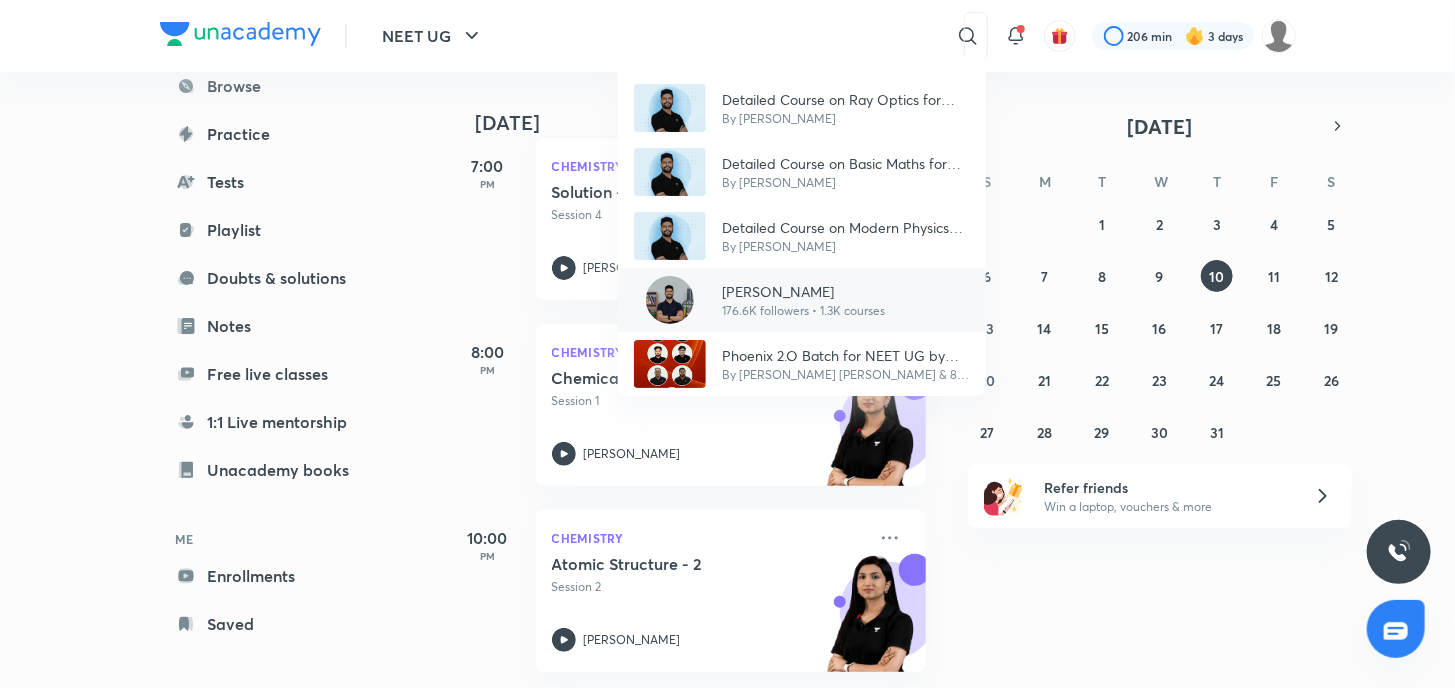 click on "[PERSON_NAME]" at bounding box center (803, 291) 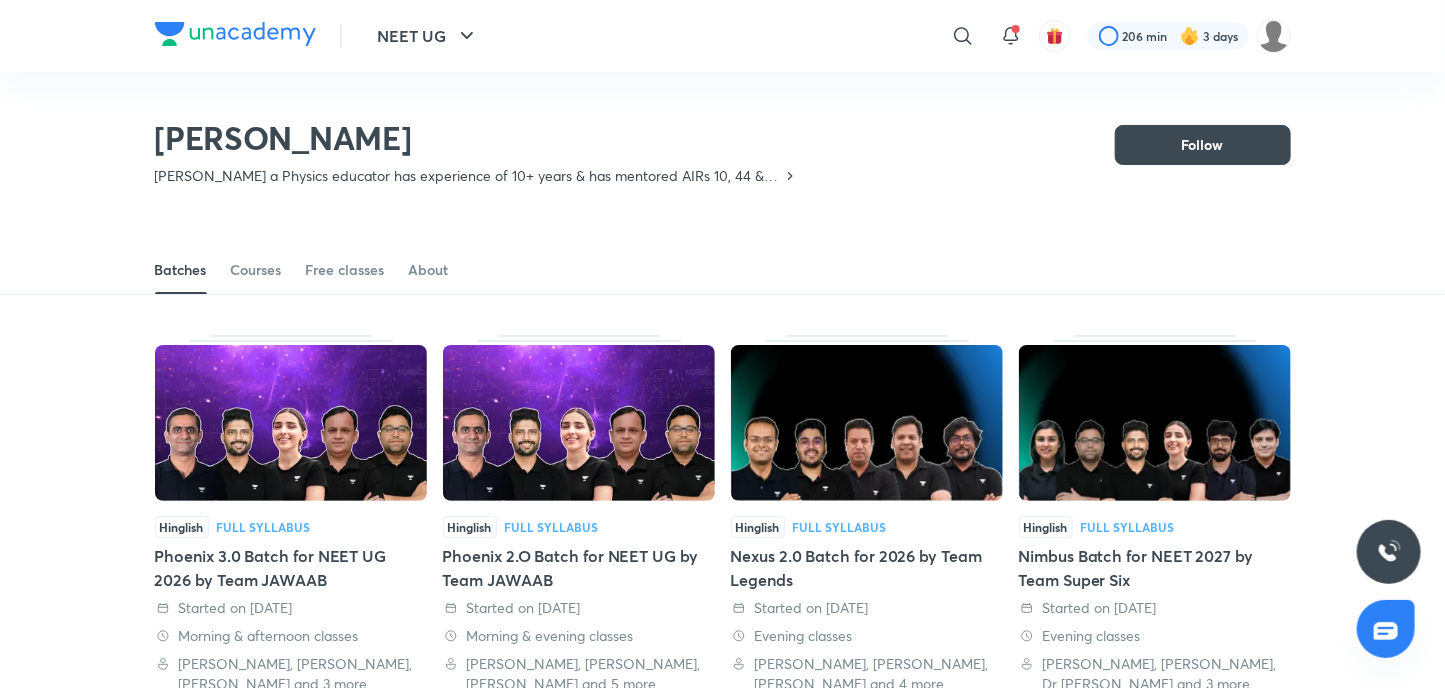 scroll, scrollTop: 87, scrollLeft: 0, axis: vertical 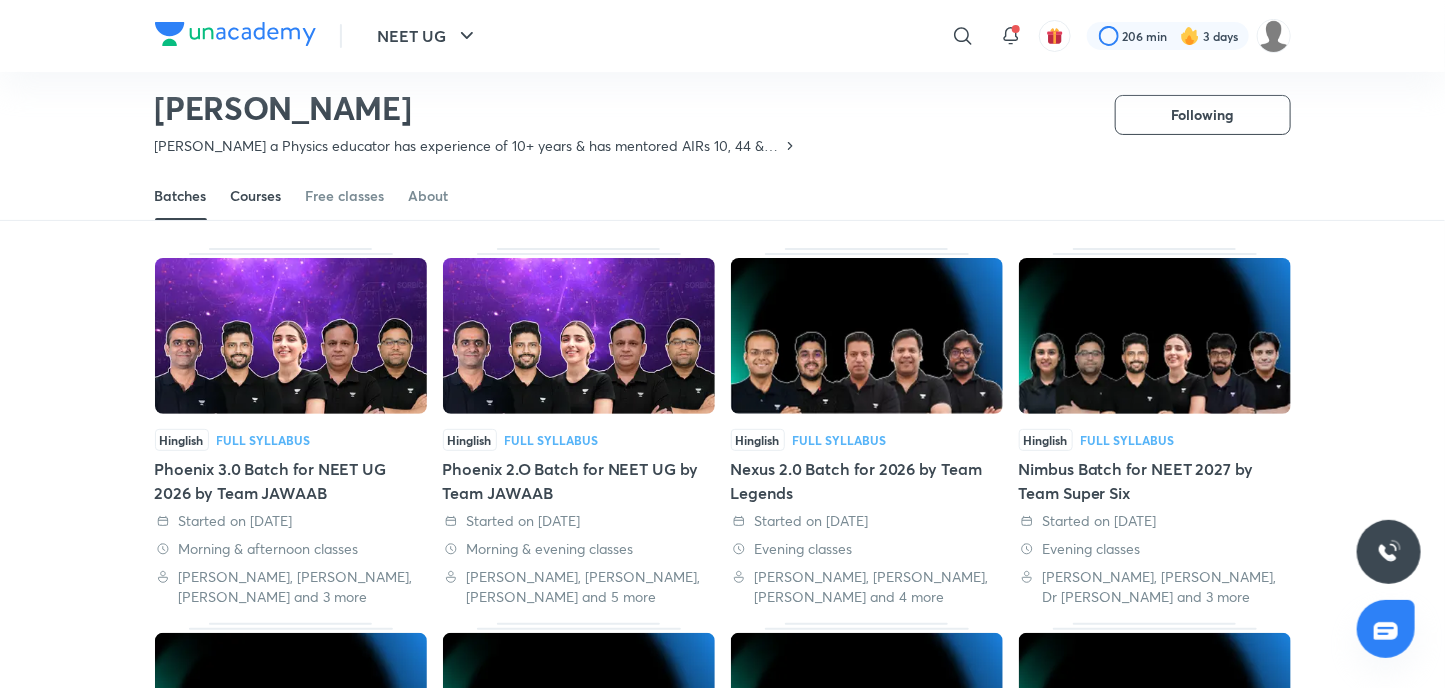 click on "Courses" at bounding box center [256, 196] 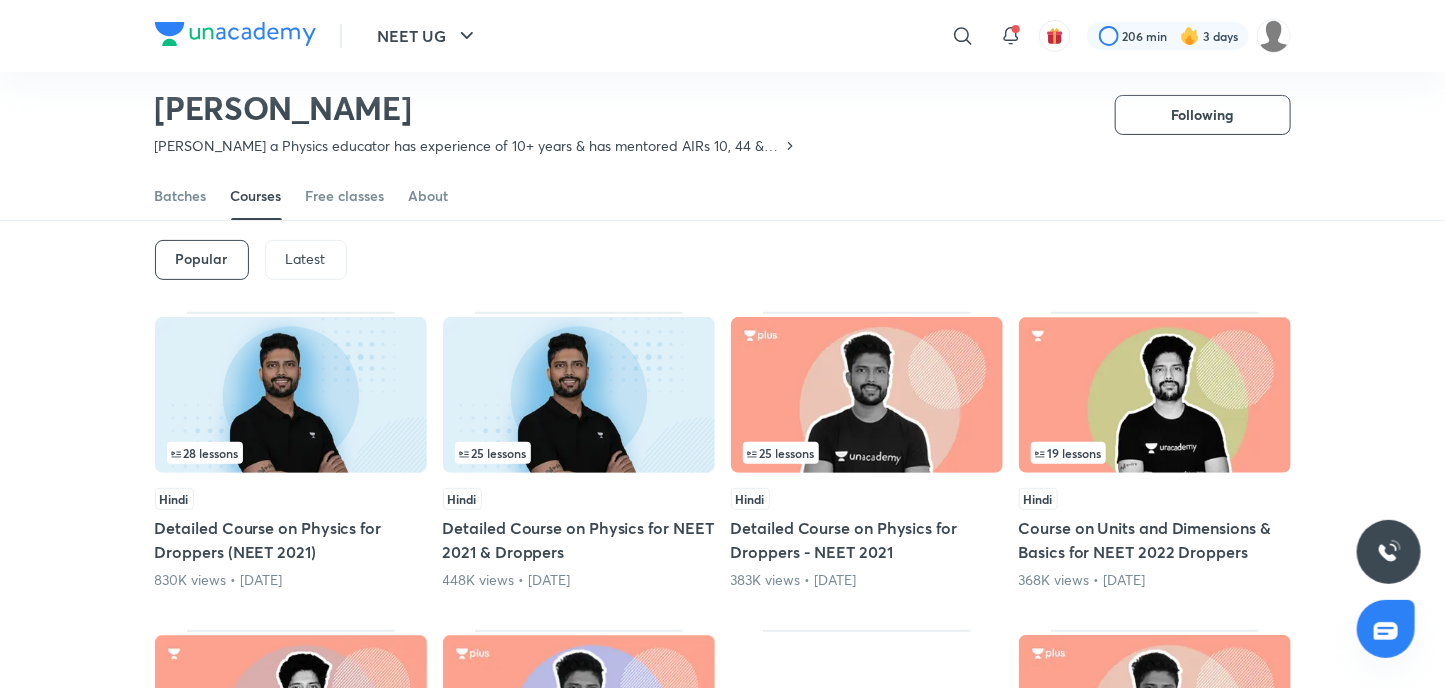 click on "Latest" at bounding box center (306, 260) 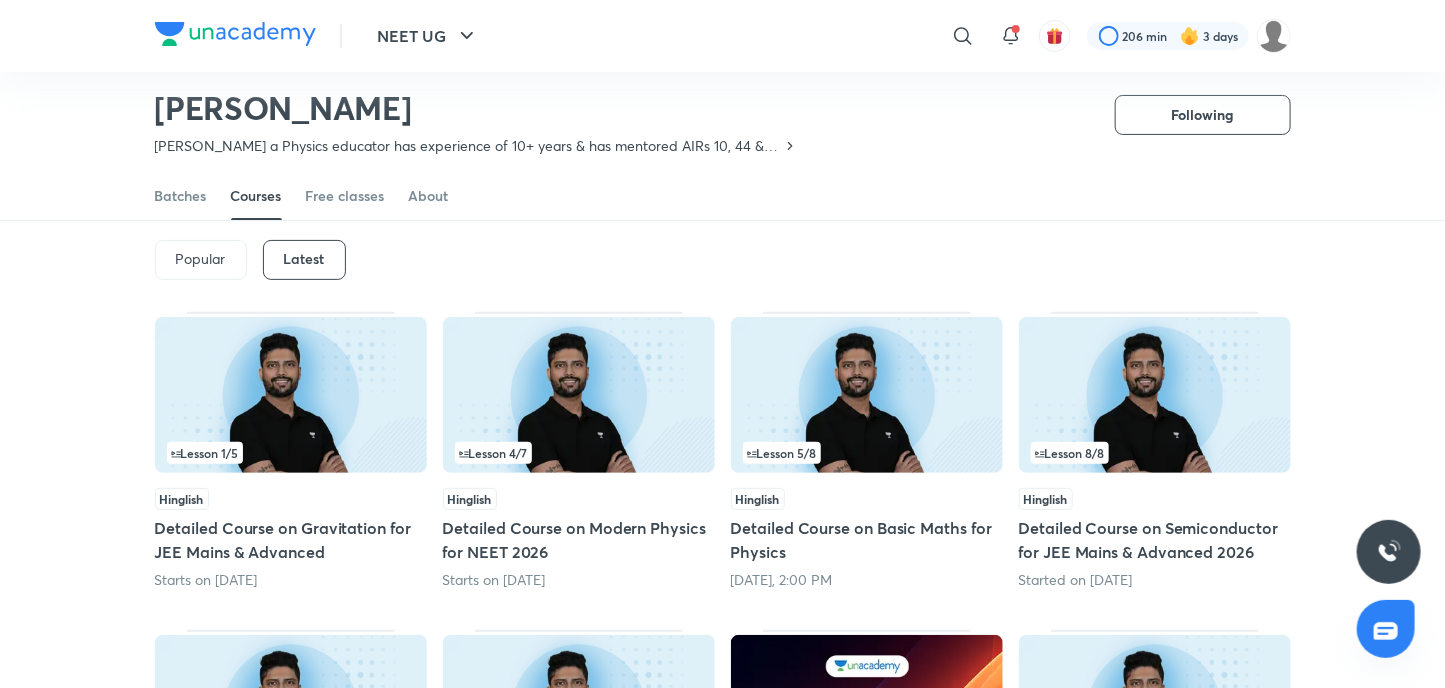 click at bounding box center [579, 395] 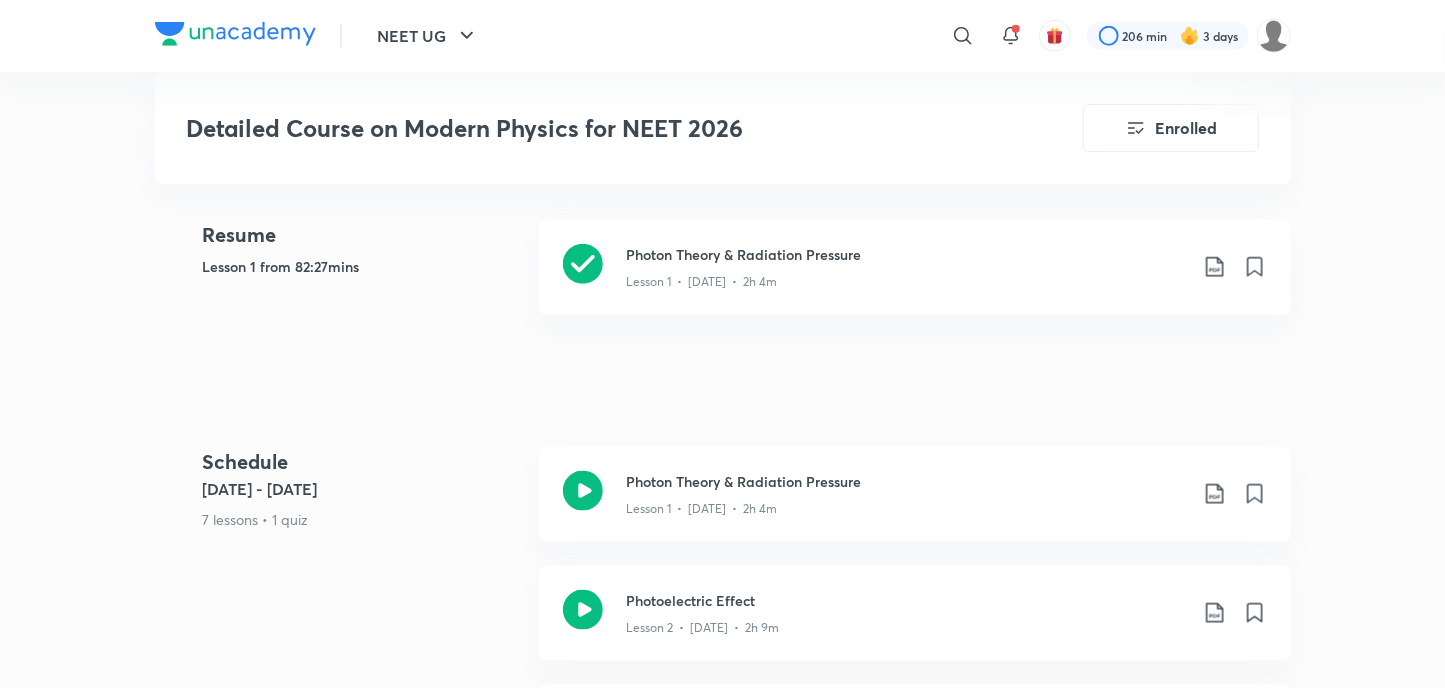 scroll, scrollTop: 900, scrollLeft: 0, axis: vertical 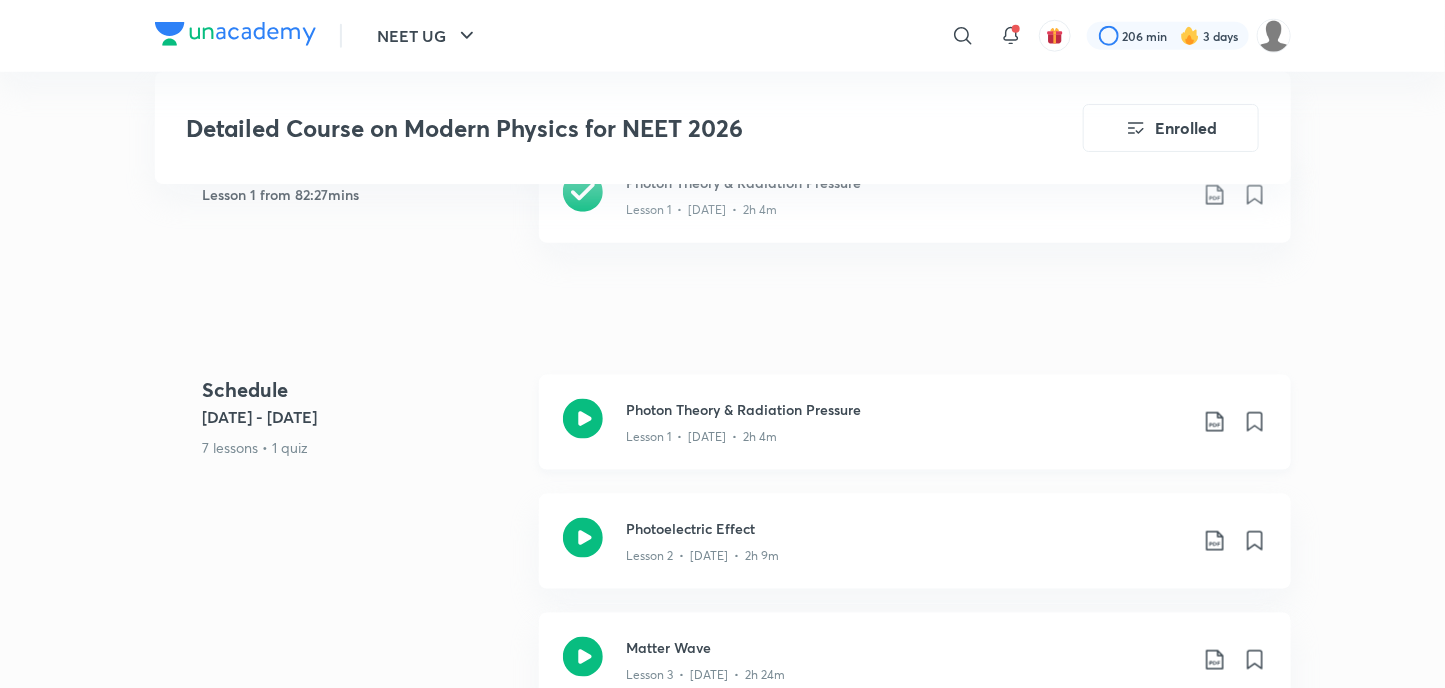 click 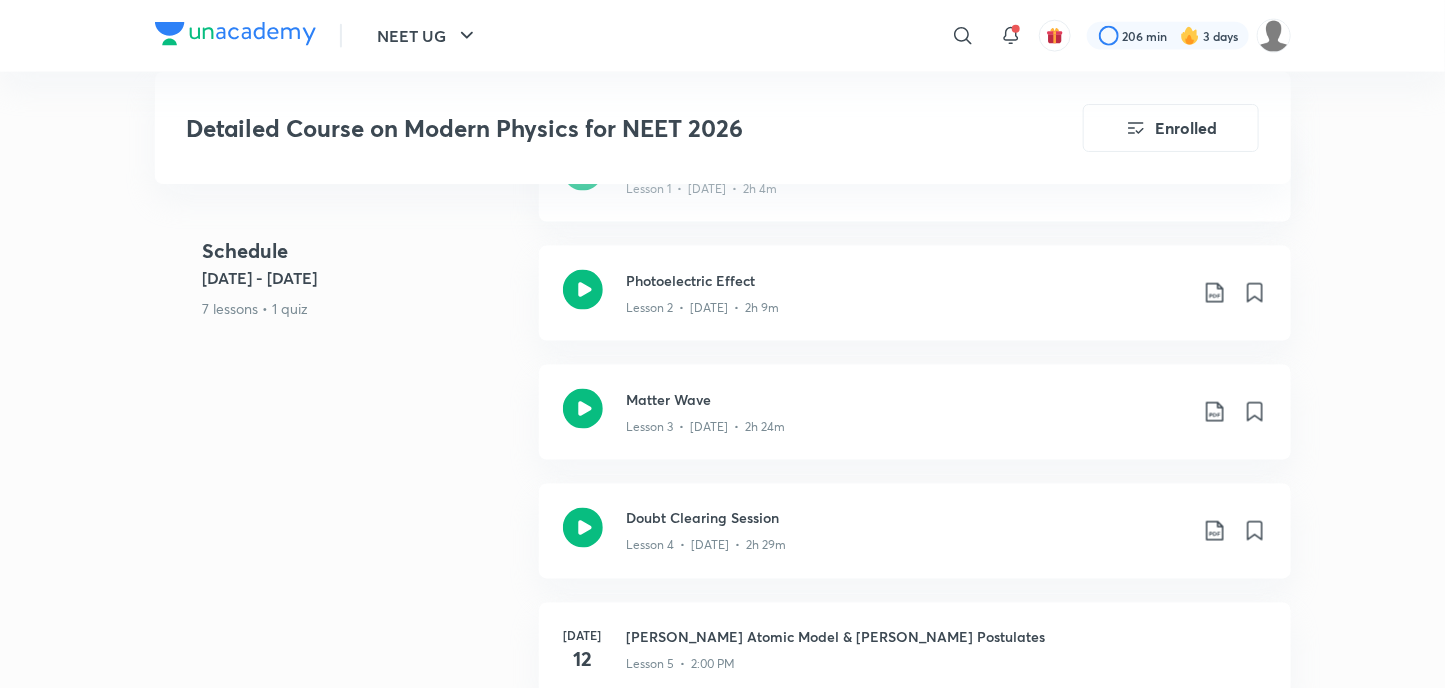 scroll, scrollTop: 1200, scrollLeft: 0, axis: vertical 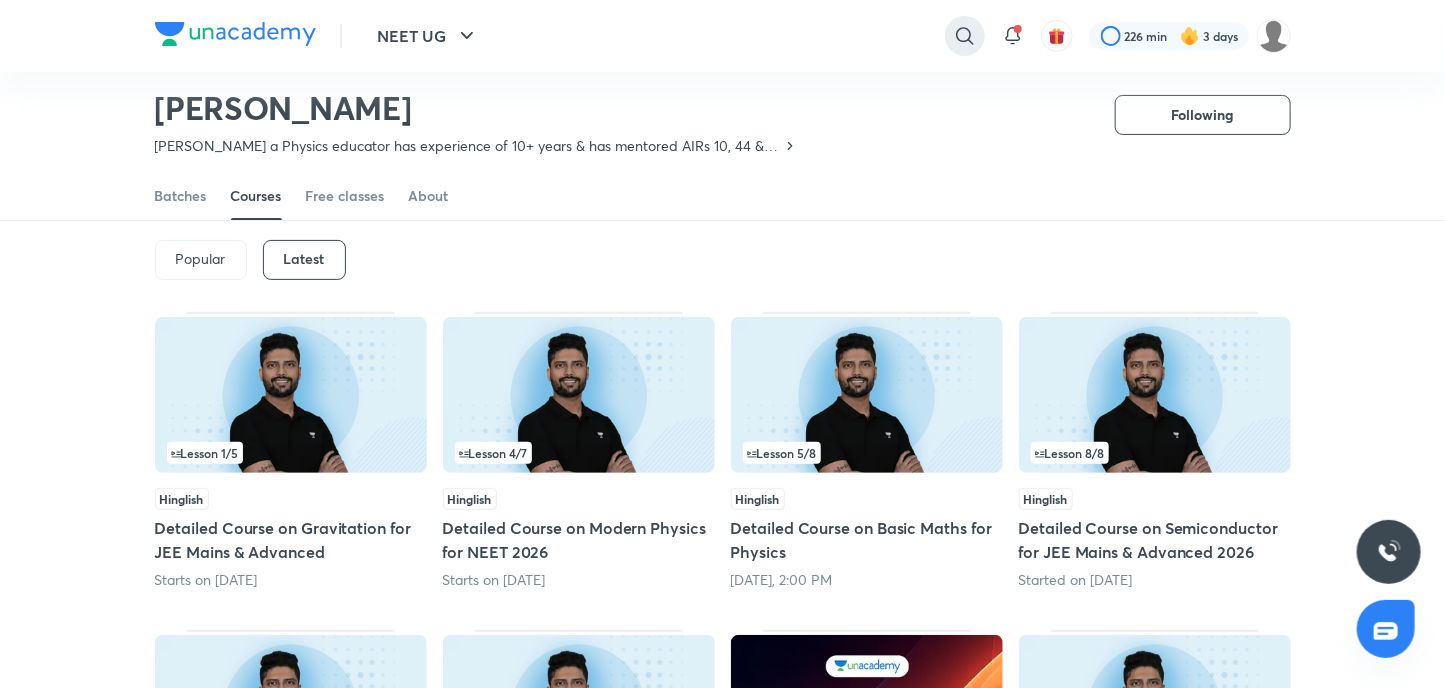 click 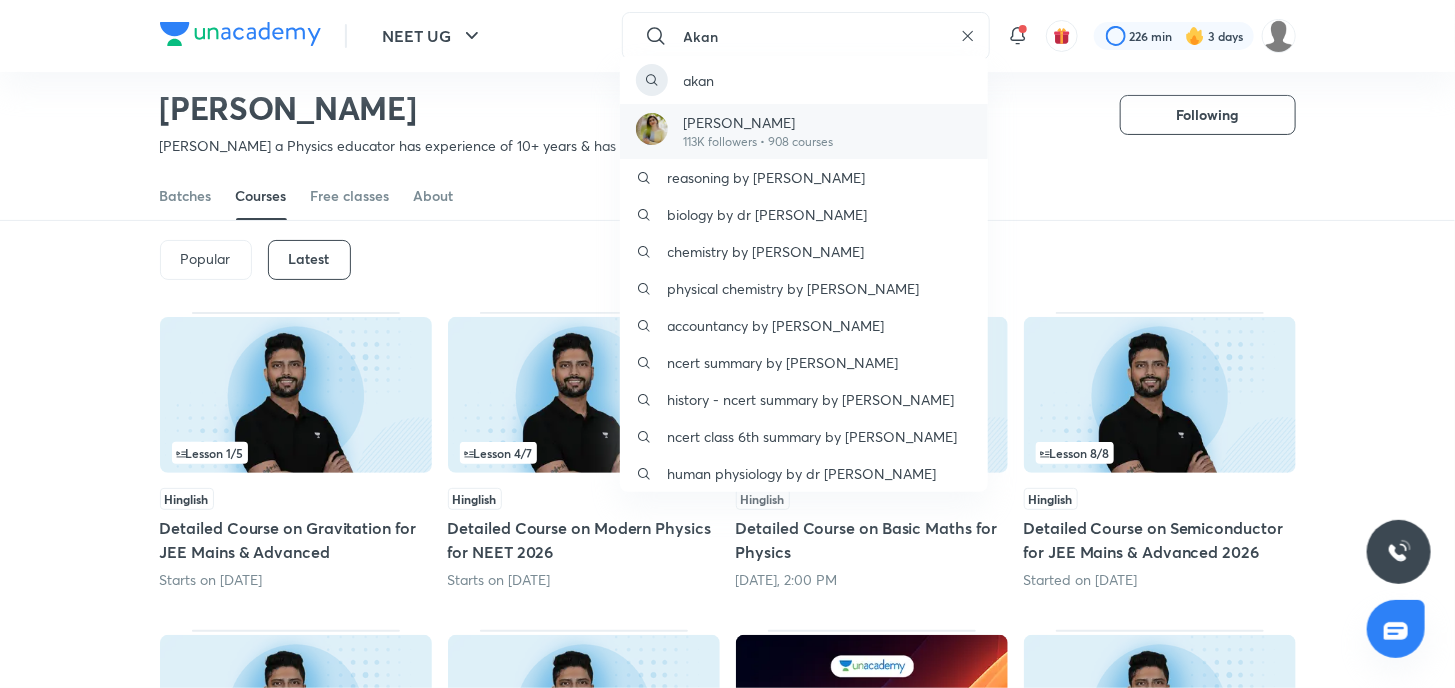 type on "Akan" 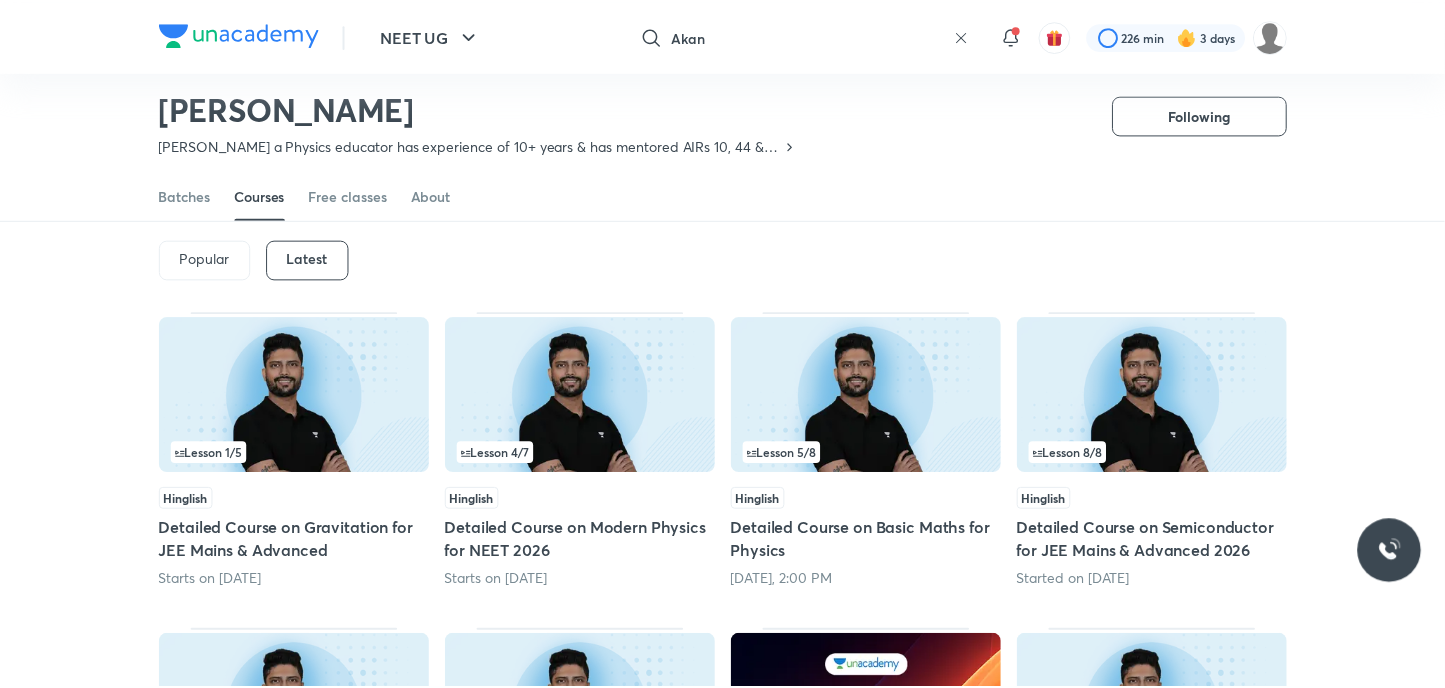 scroll, scrollTop: 0, scrollLeft: 0, axis: both 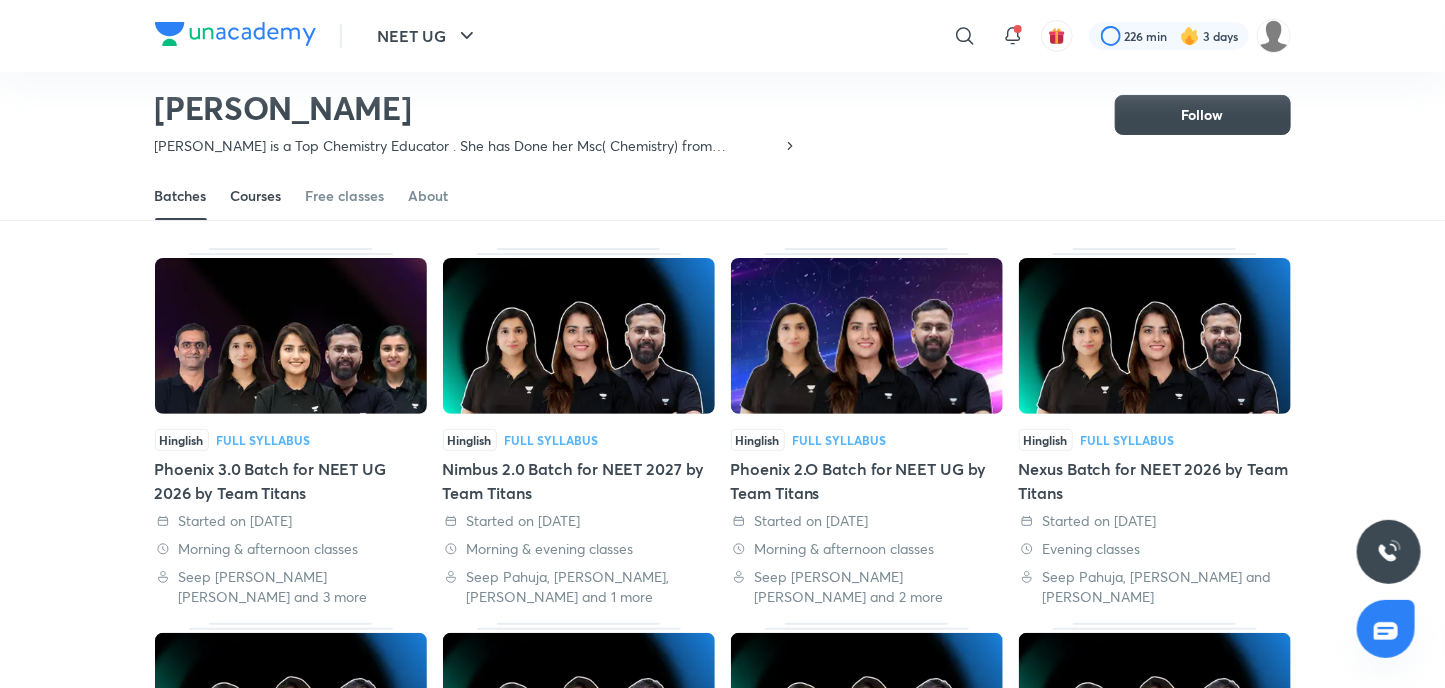 click on "Courses" at bounding box center (256, 196) 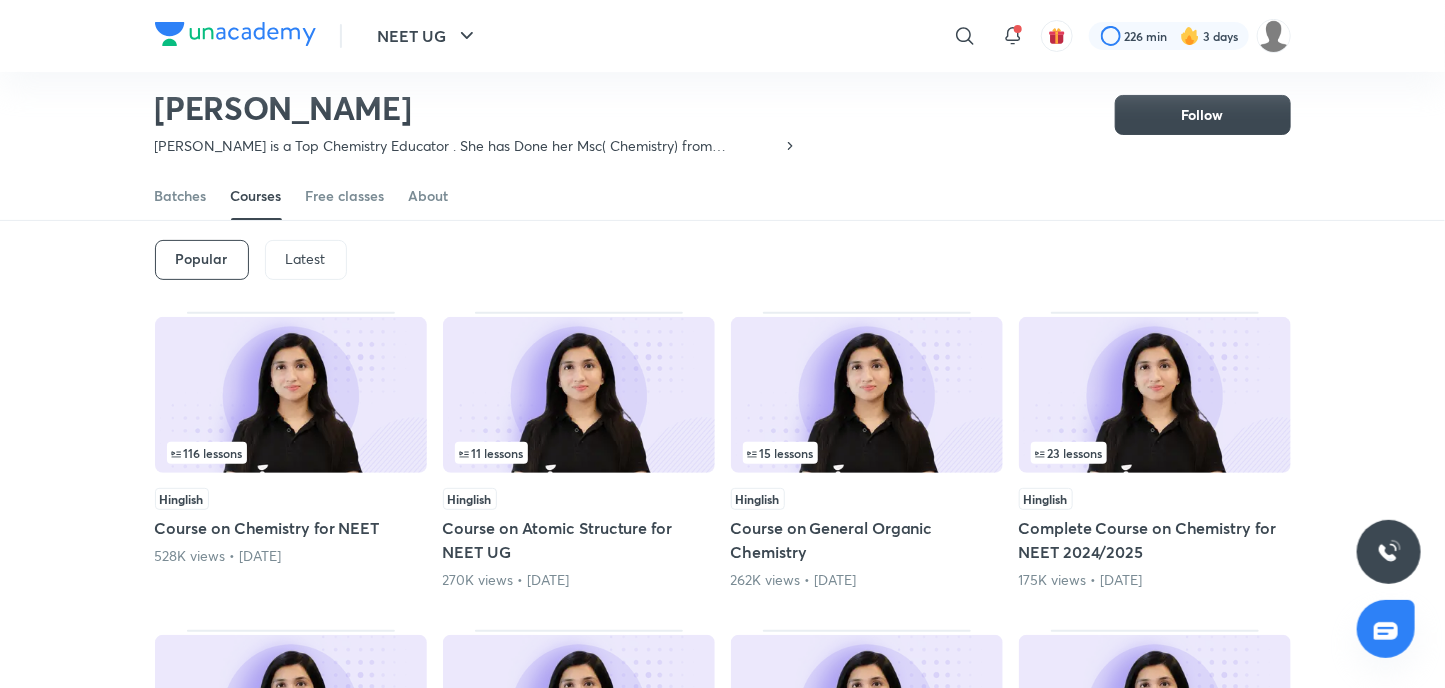 click on "Latest" at bounding box center (306, 259) 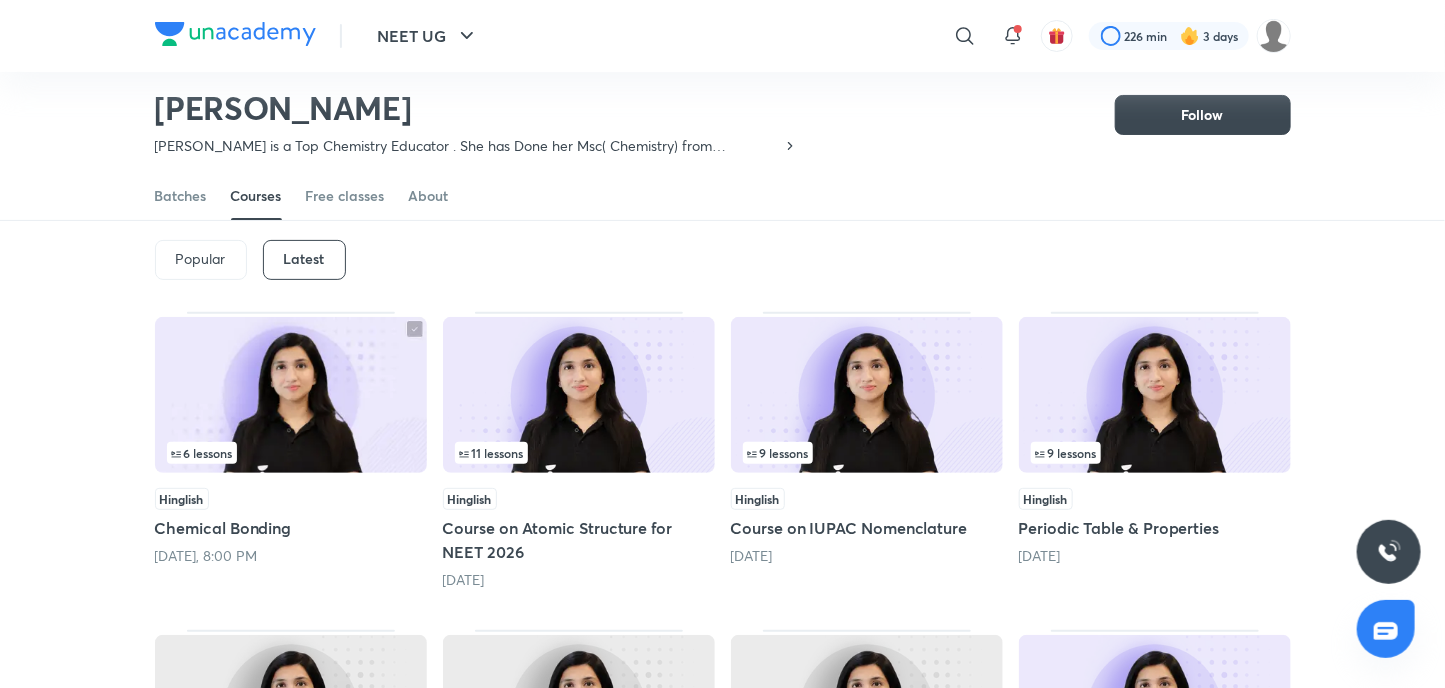 click at bounding box center [291, 395] 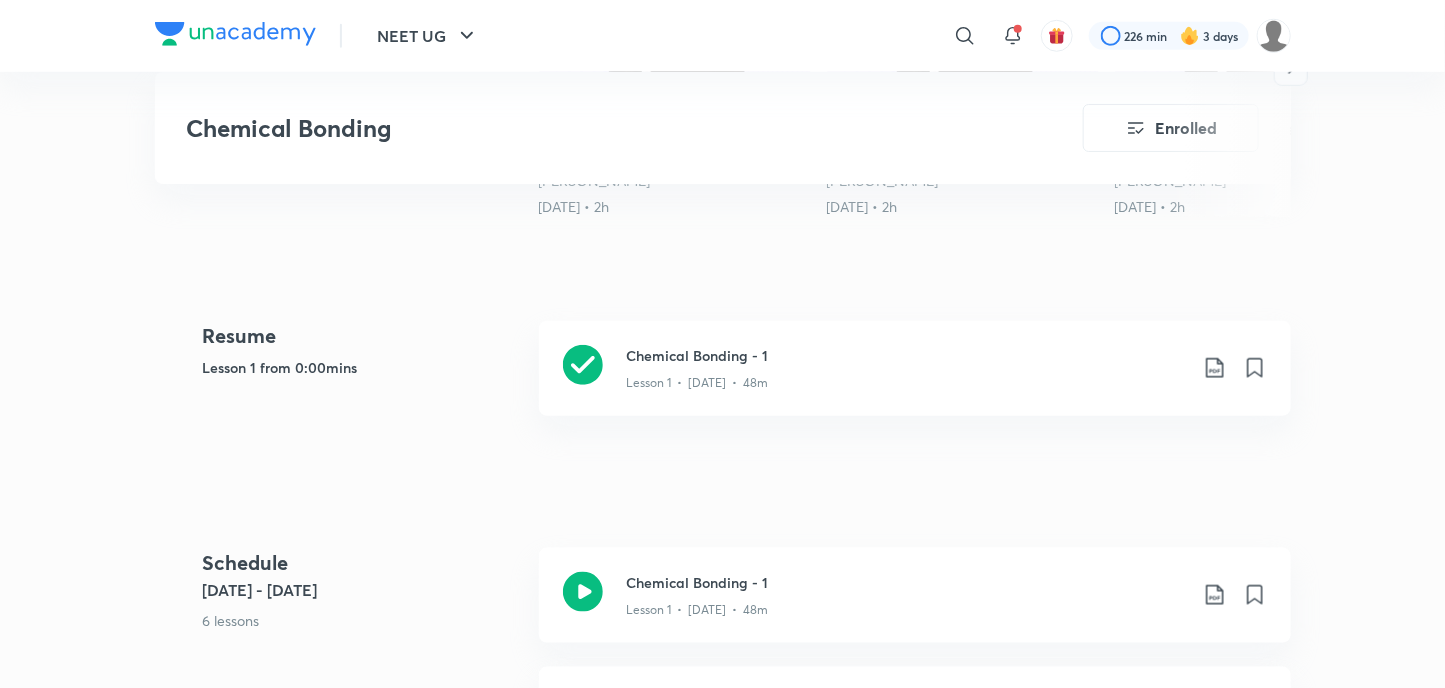 scroll, scrollTop: 700, scrollLeft: 0, axis: vertical 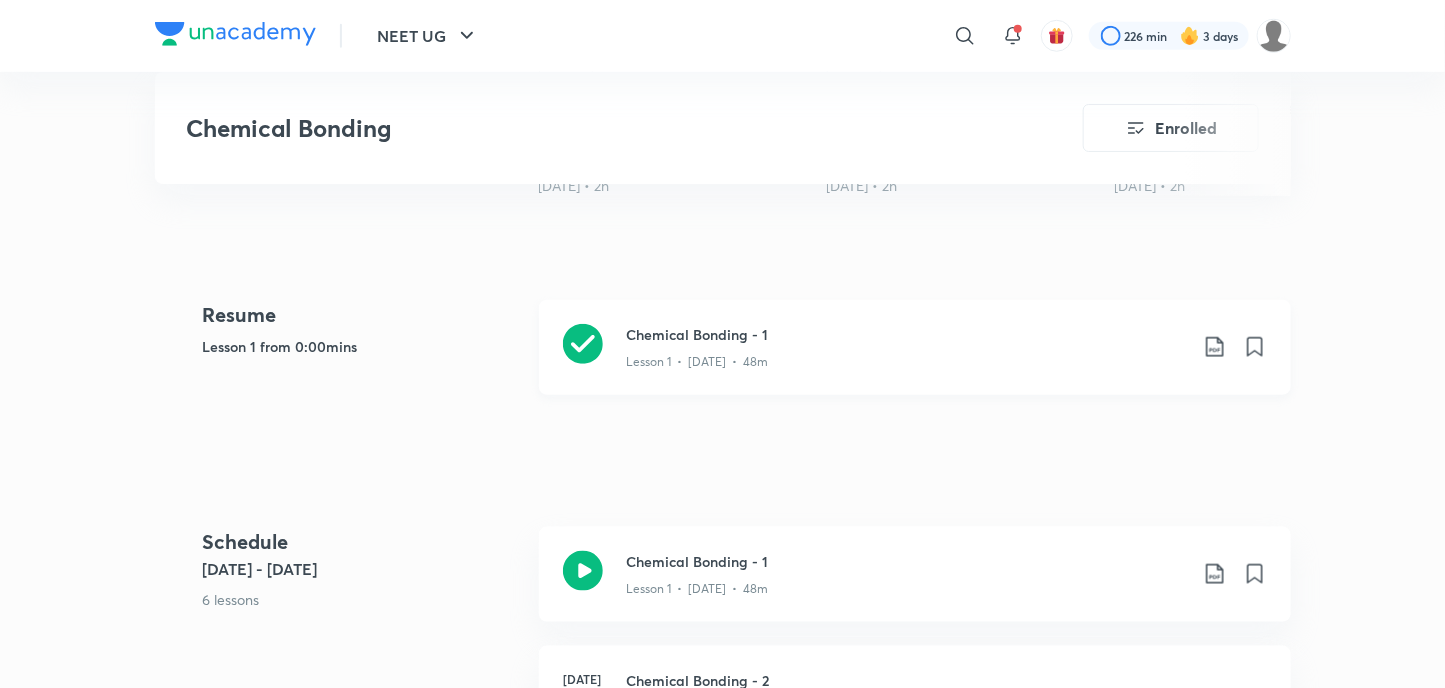 click on "Chemical Bonding - 1 Lesson 1  •  [DATE]  •  48m" at bounding box center [915, 347] 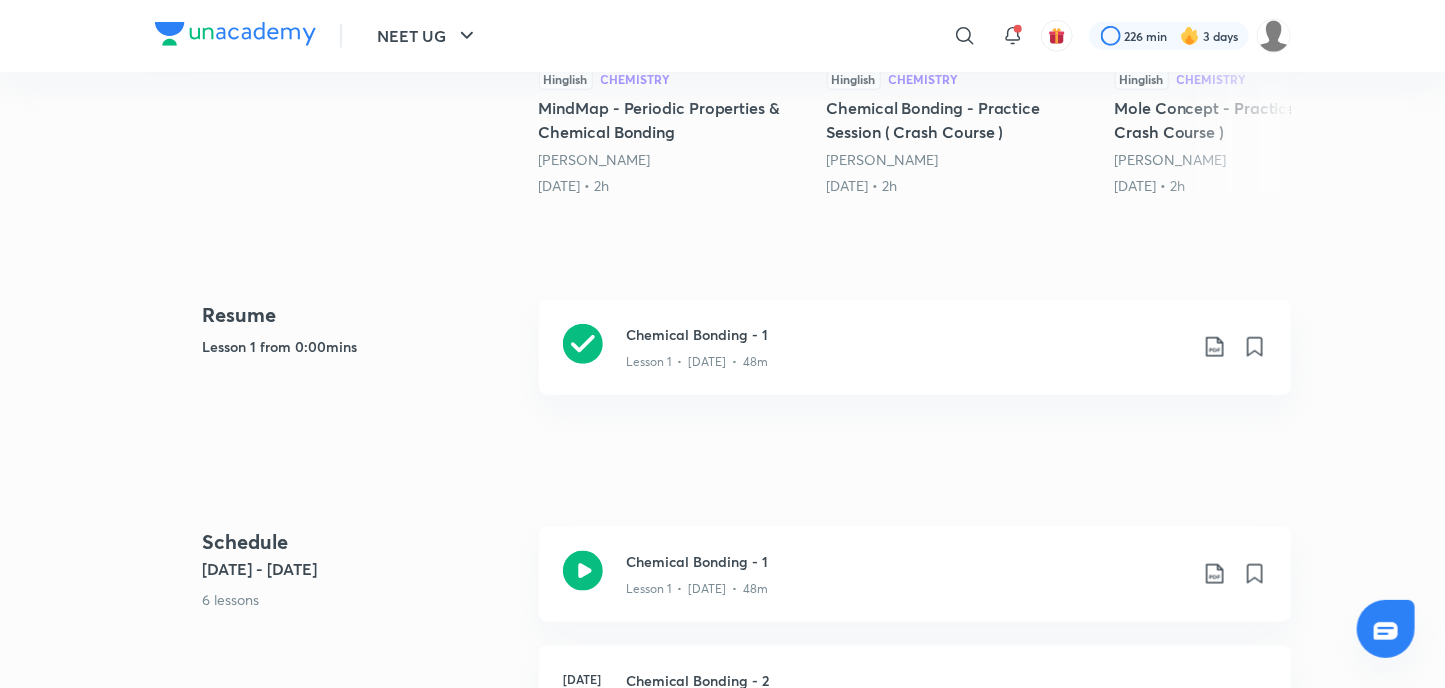 scroll, scrollTop: 0, scrollLeft: 0, axis: both 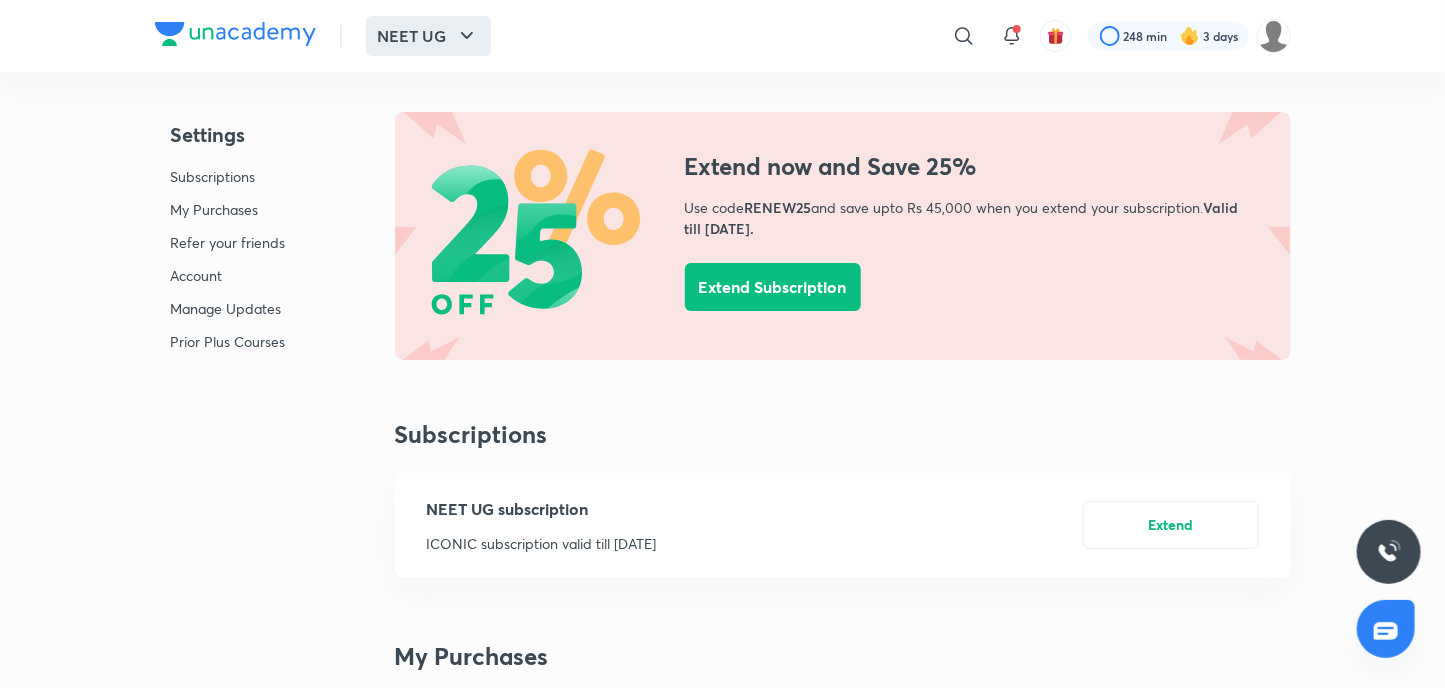 click on "NEET UG" at bounding box center [428, 36] 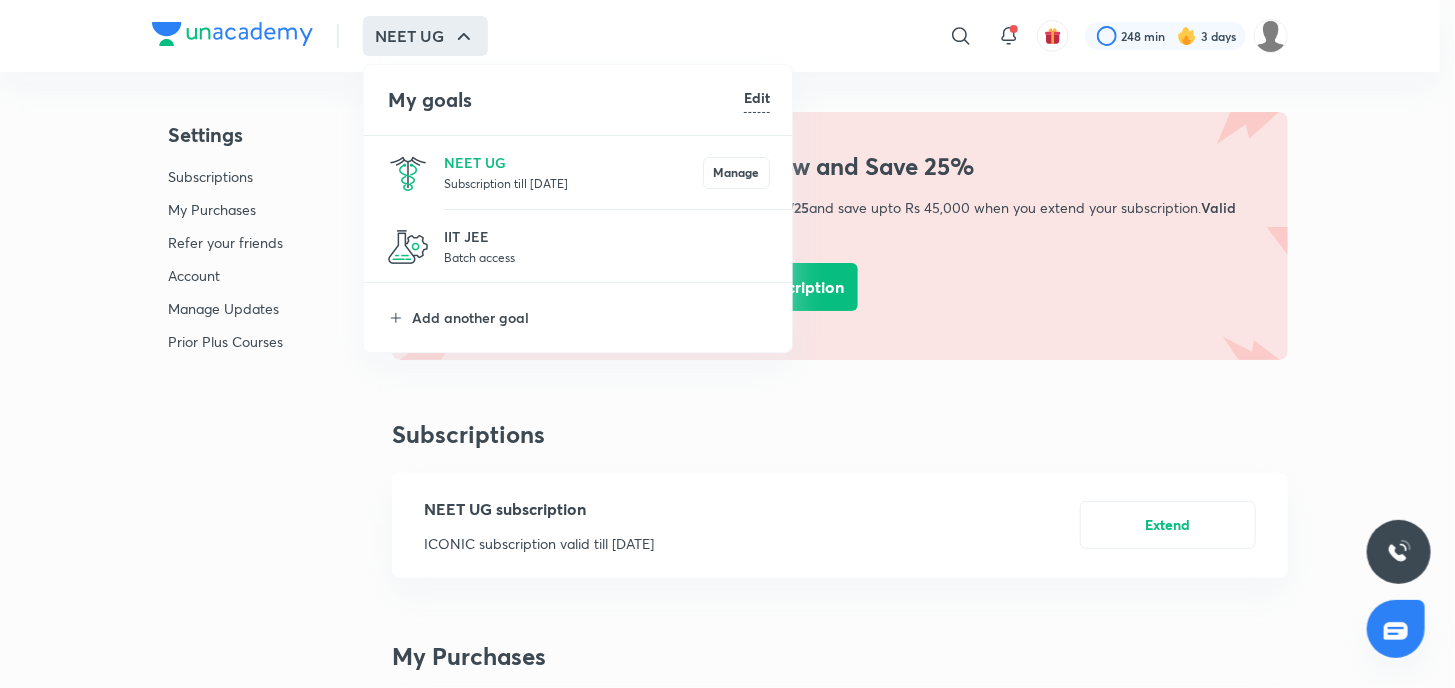 click on "Subscription till [DATE]" at bounding box center [573, 183] 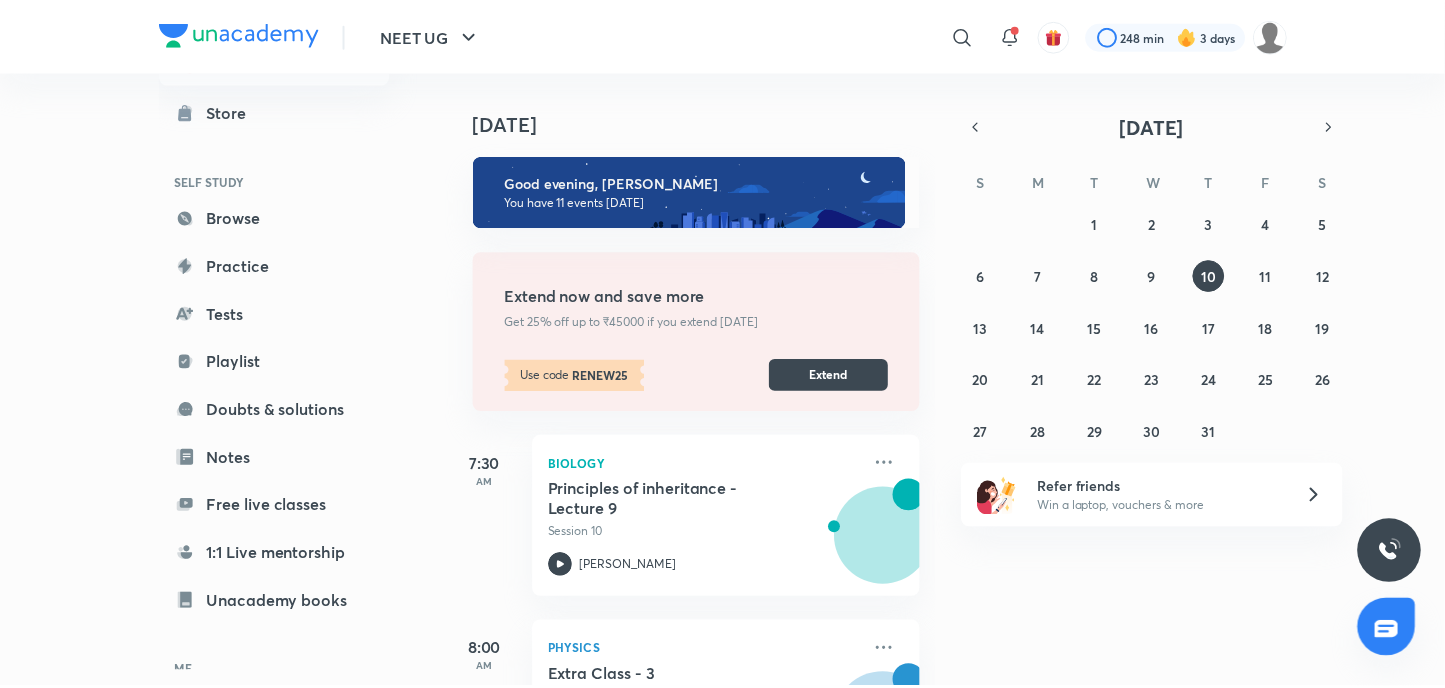 scroll, scrollTop: 211, scrollLeft: 0, axis: vertical 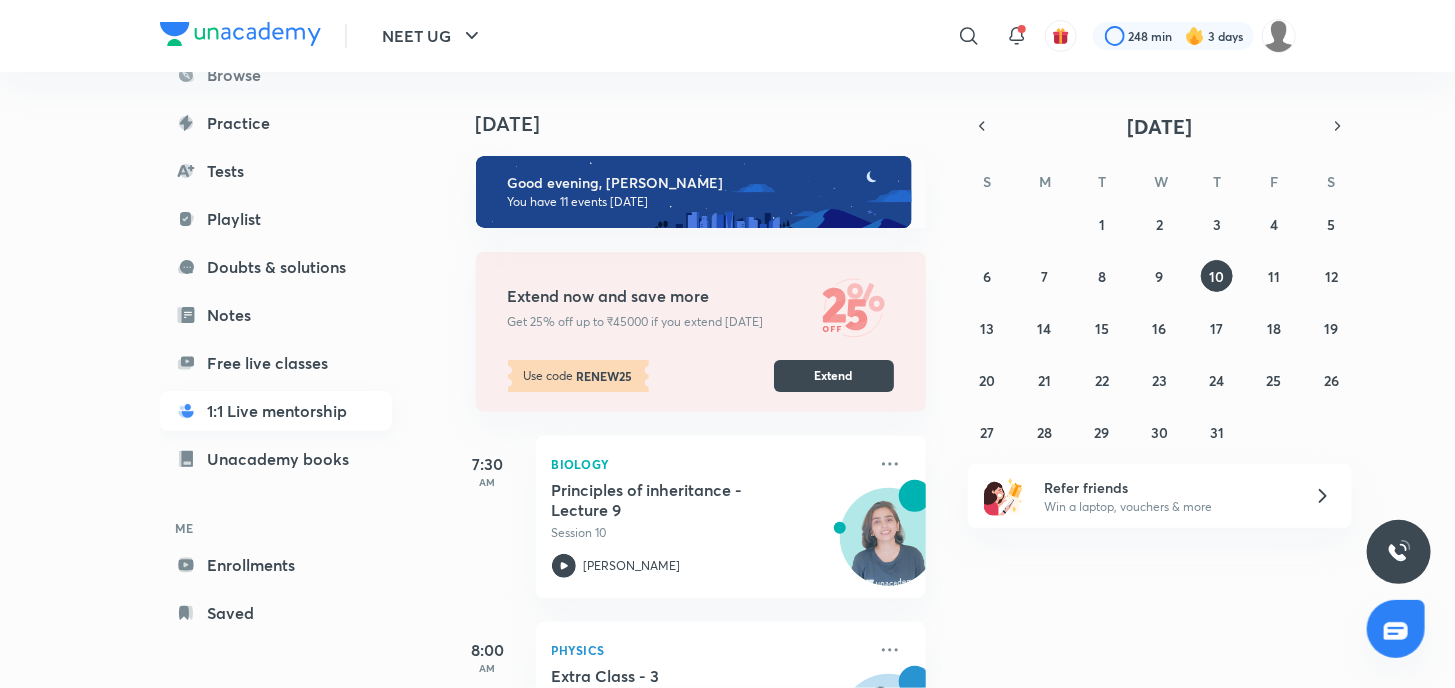 click on "1:1 Live mentorship" at bounding box center [276, 411] 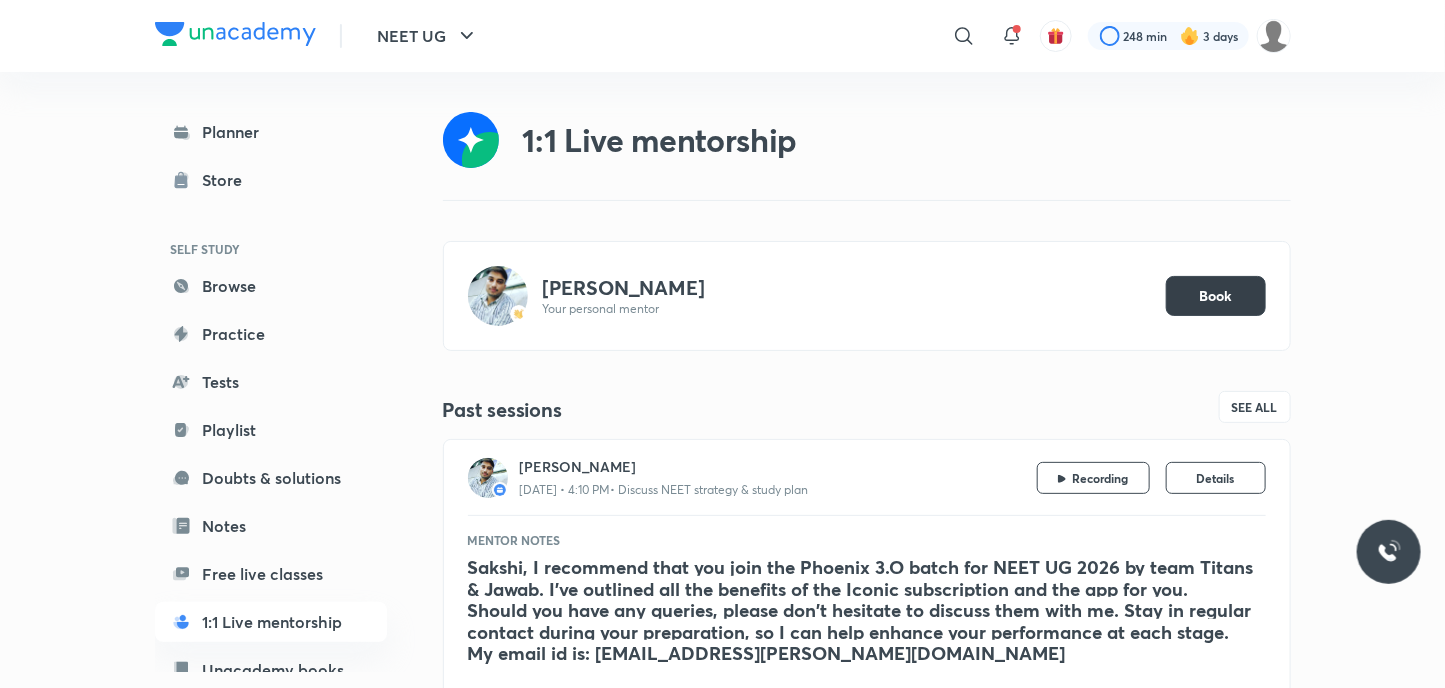 drag, startPoint x: 1254, startPoint y: 307, endPoint x: 1244, endPoint y: 305, distance: 10.198039 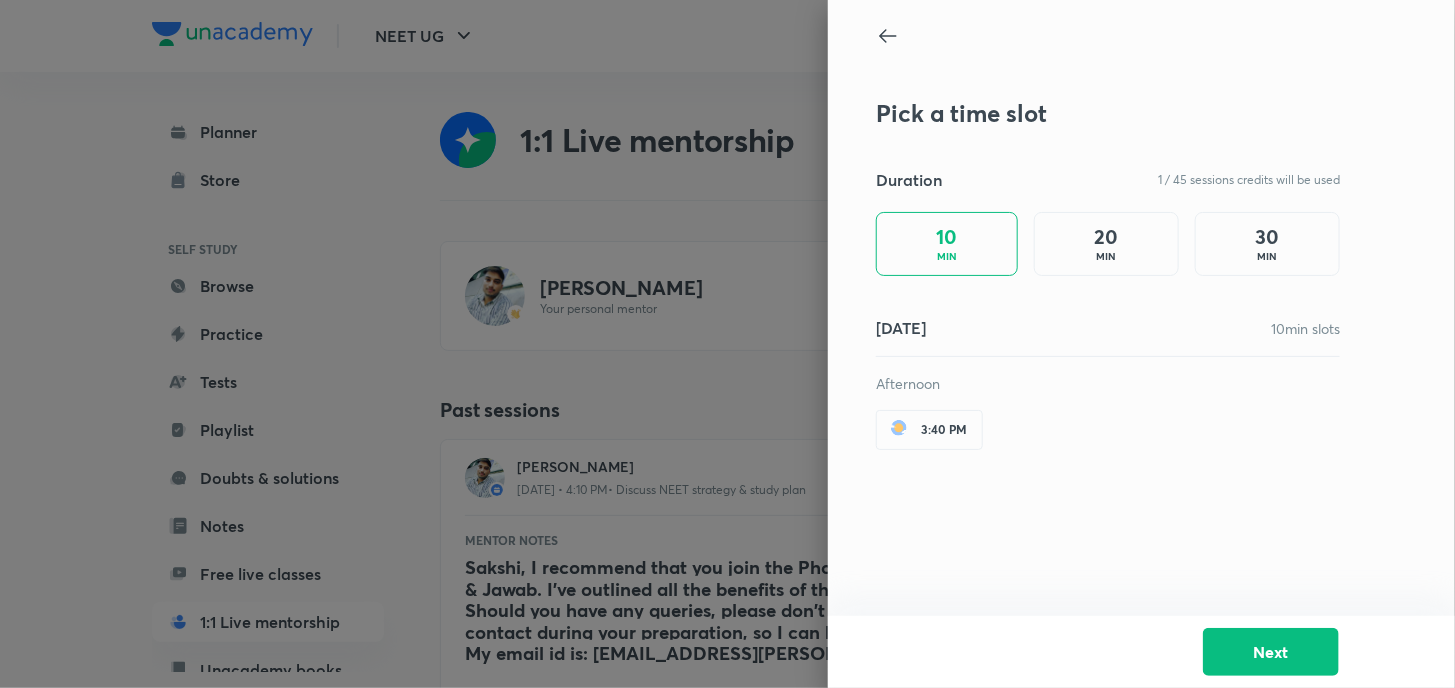 click on "20 MIN" at bounding box center [1106, 244] 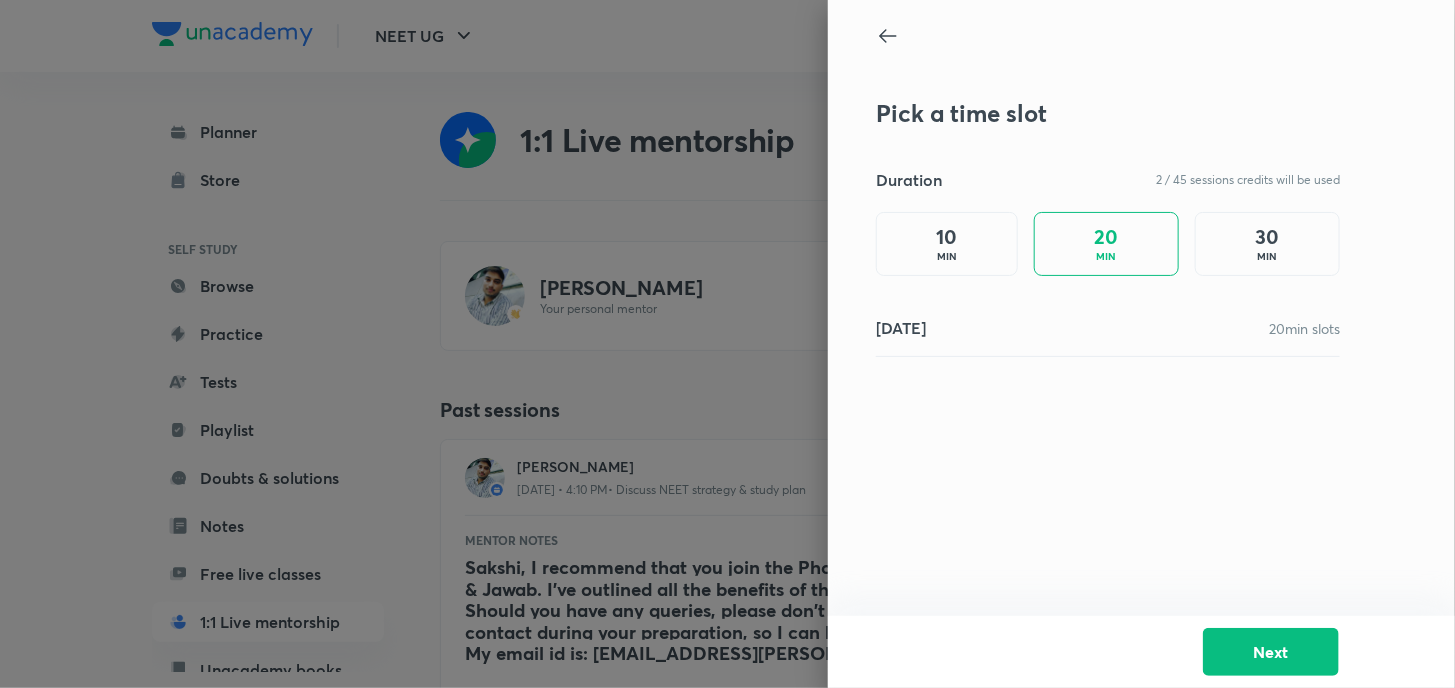 click on "30 MIN" at bounding box center [1267, 244] 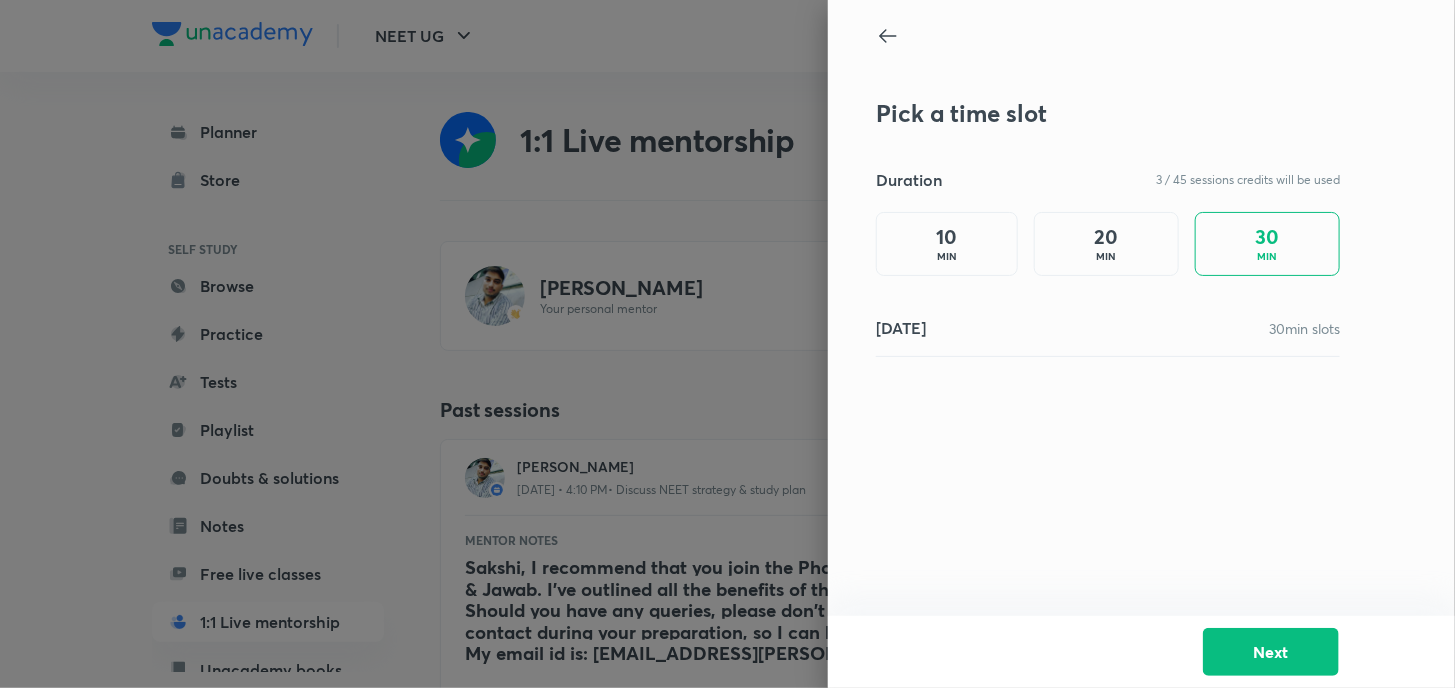 click on "12 Jul 30  min slots" at bounding box center (1108, 328) 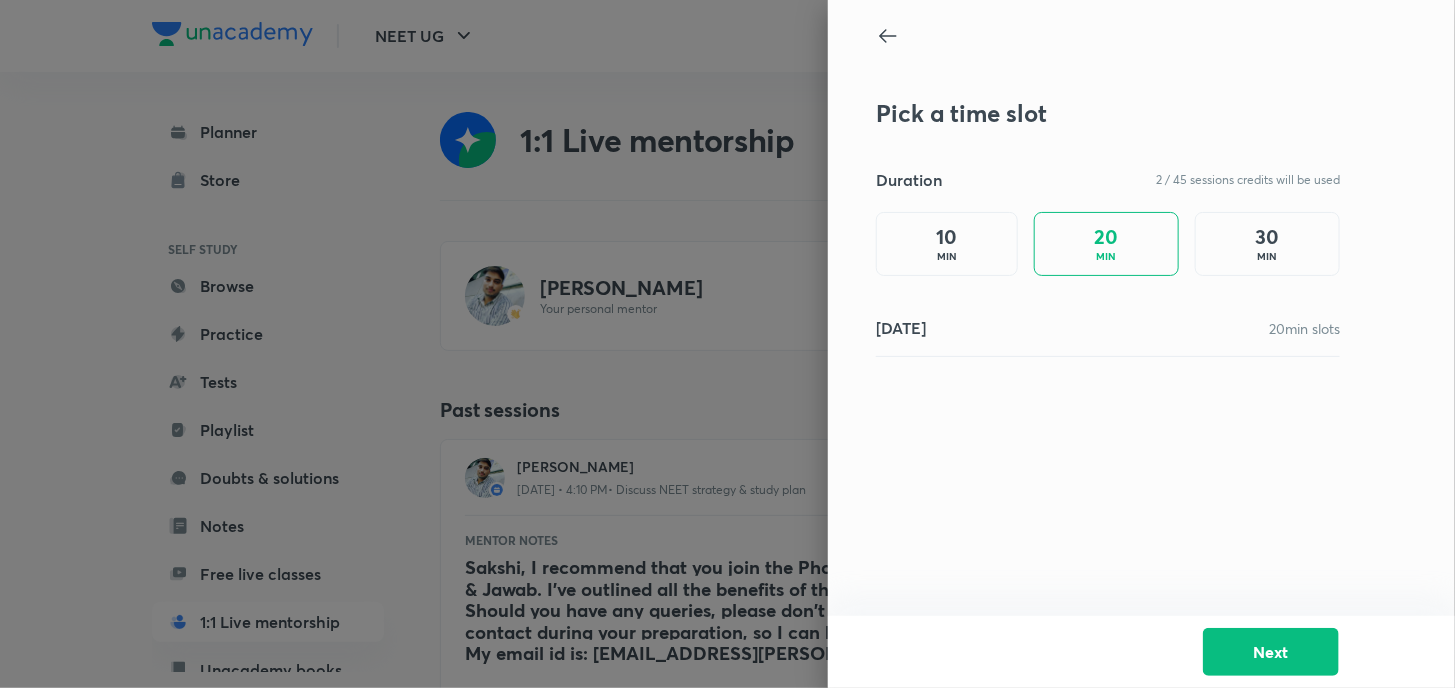 click on "12 Jul" at bounding box center (901, 328) 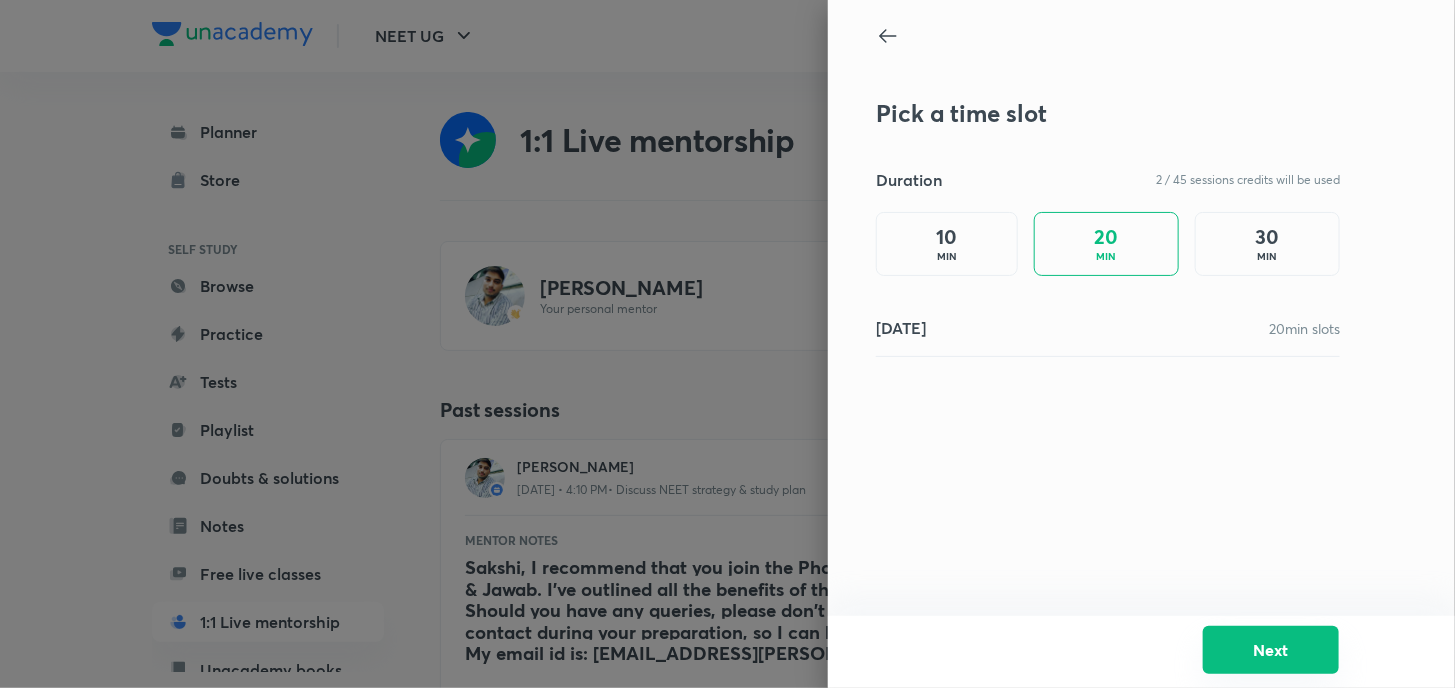 click on "Next" at bounding box center (1271, 650) 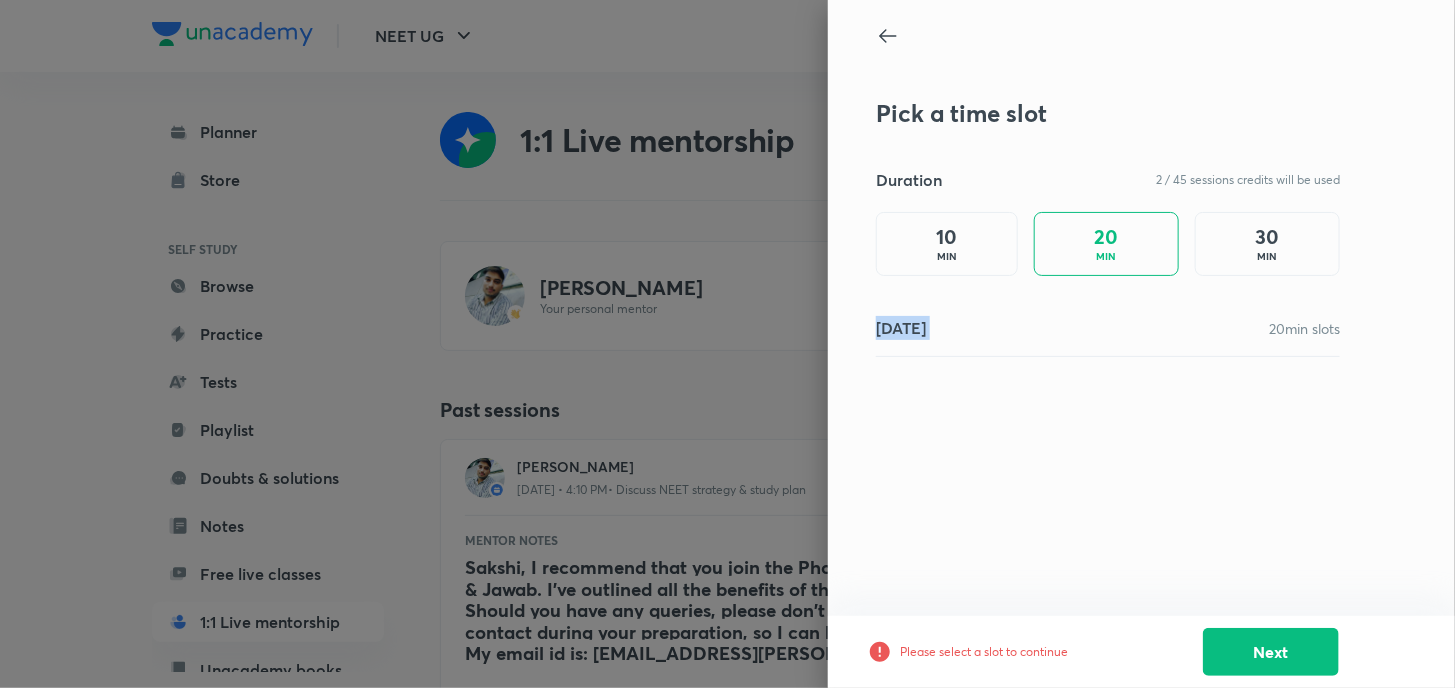 drag, startPoint x: 914, startPoint y: 347, endPoint x: 1237, endPoint y: 334, distance: 323.2615 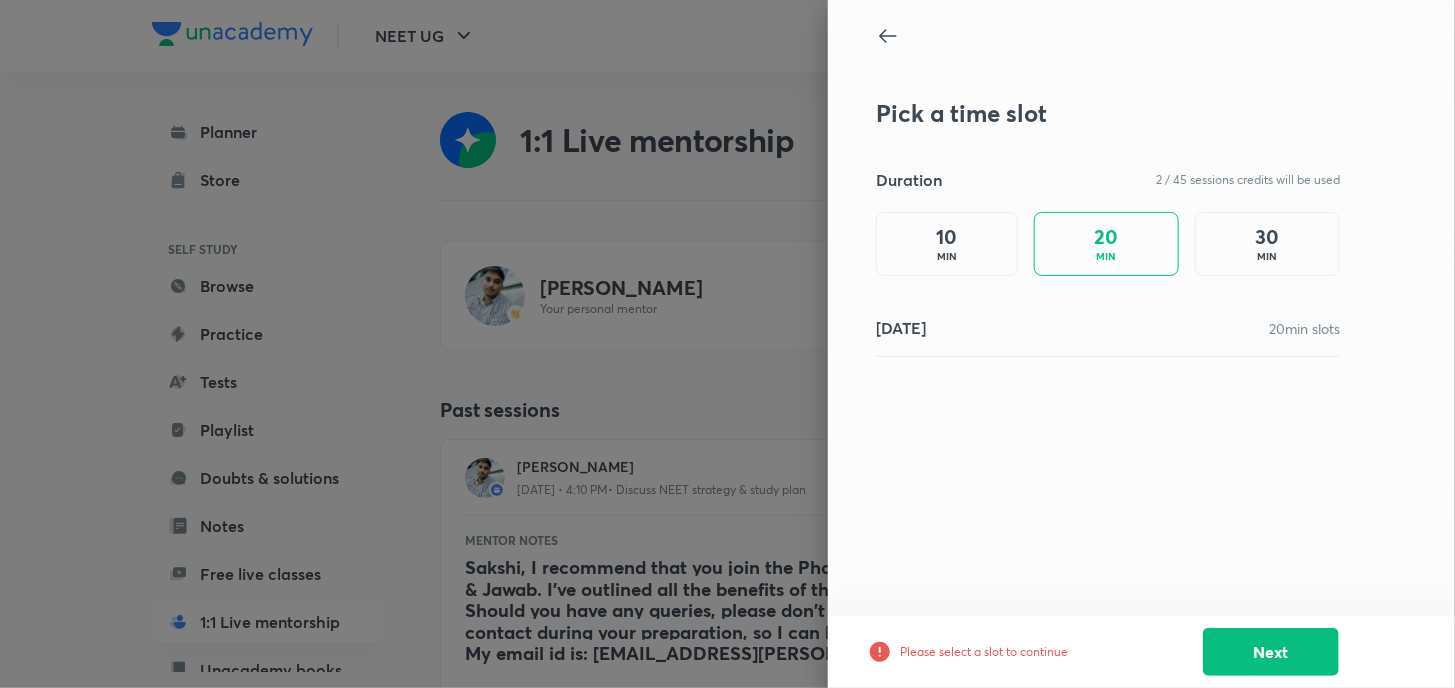 click on "Pick a time slot Duration 2 / 45 sessions credits will be used   10 MIN   20 MIN   30 MIN 12 Jul 20  min slots" at bounding box center (1141, 308) 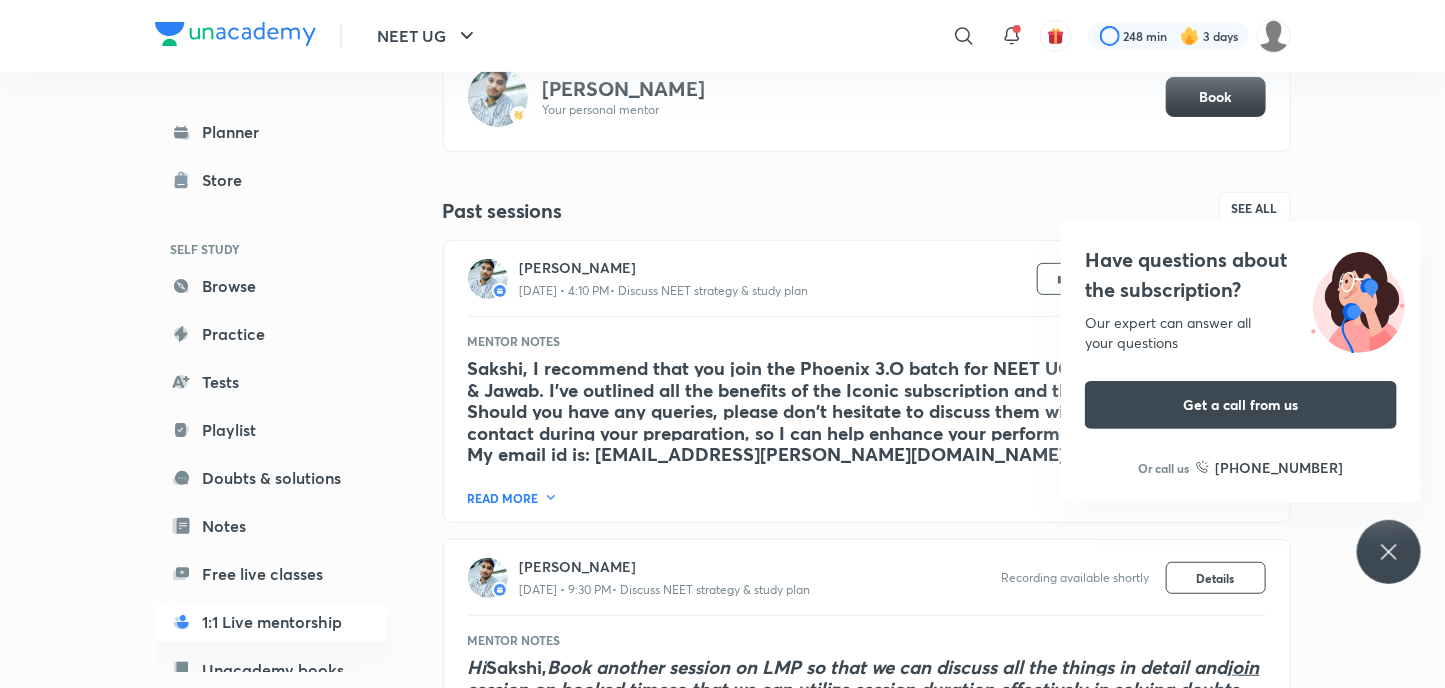 scroll, scrollTop: 200, scrollLeft: 0, axis: vertical 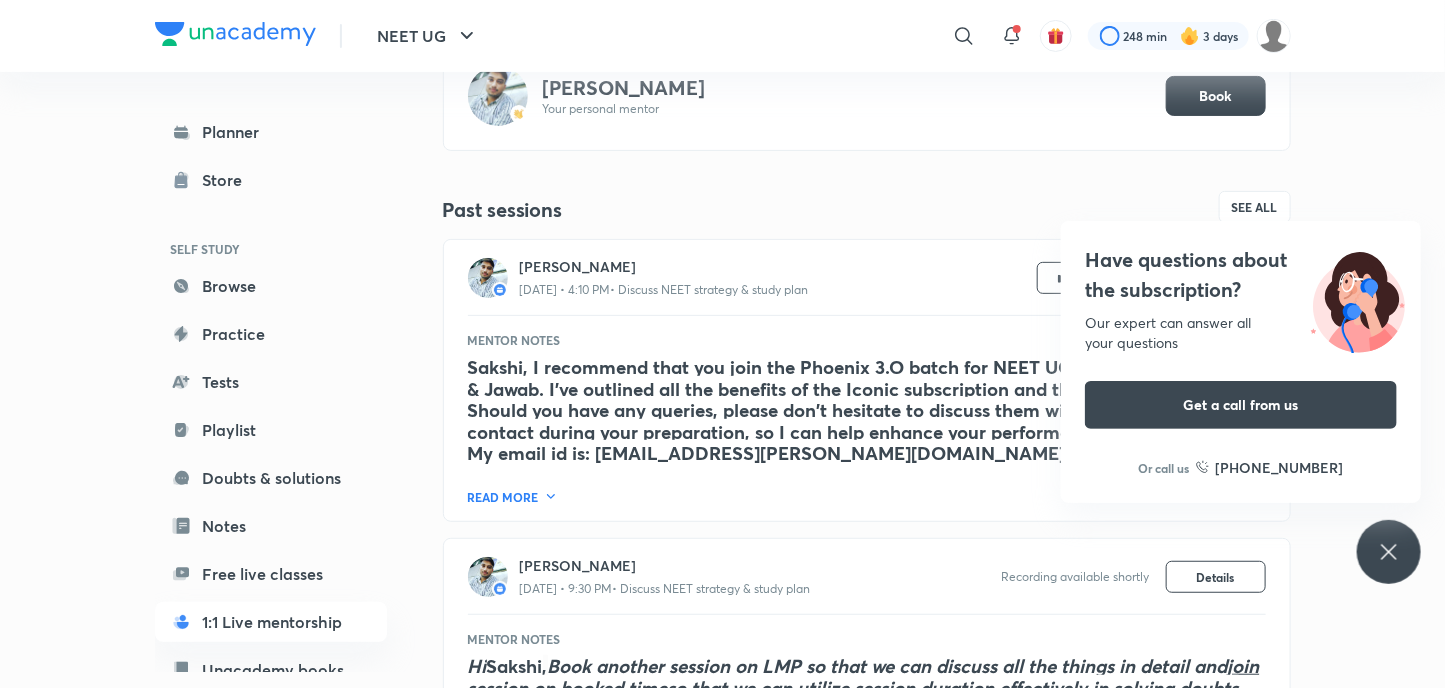 click on "Have questions about the subscription? Our expert can answer all your questions Get a call from us Or call us +91 8585858585" at bounding box center (1389, 552) 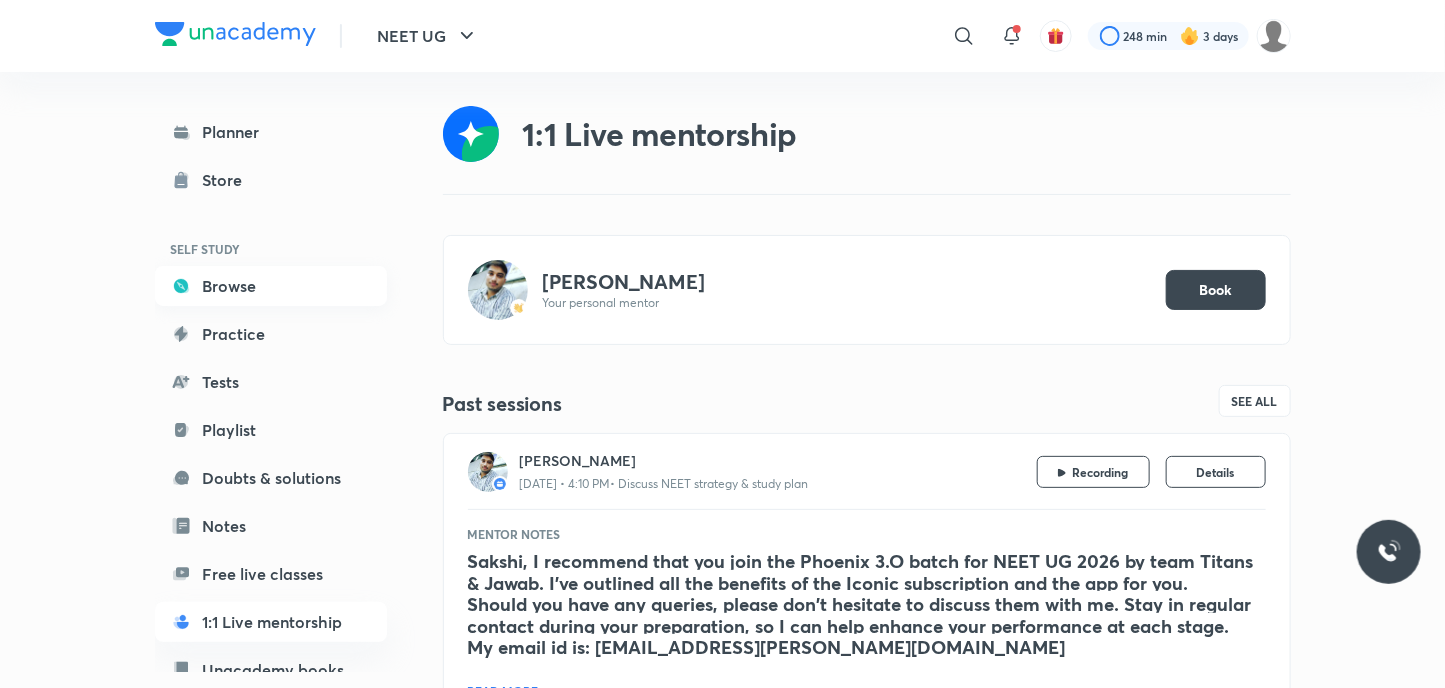 scroll, scrollTop: 0, scrollLeft: 0, axis: both 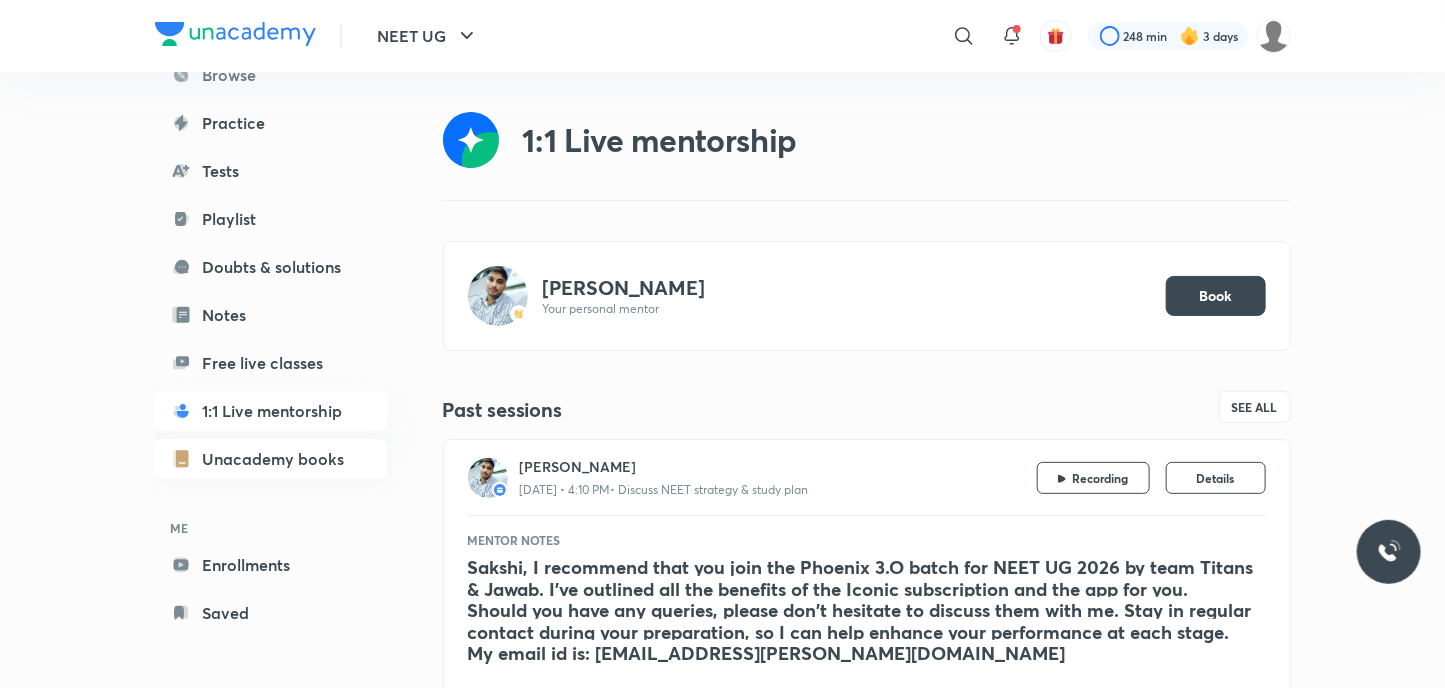 click on "Unacademy books" at bounding box center (271, 459) 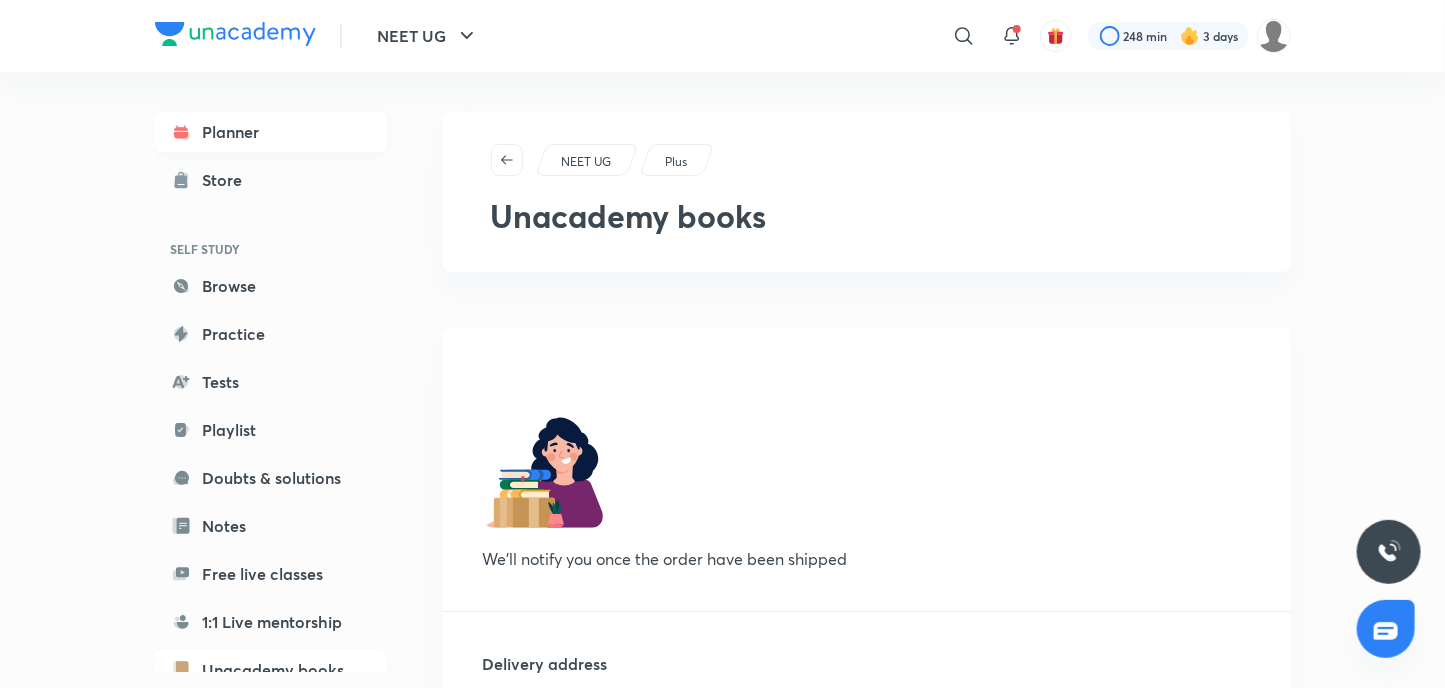 click on "Planner" at bounding box center [271, 132] 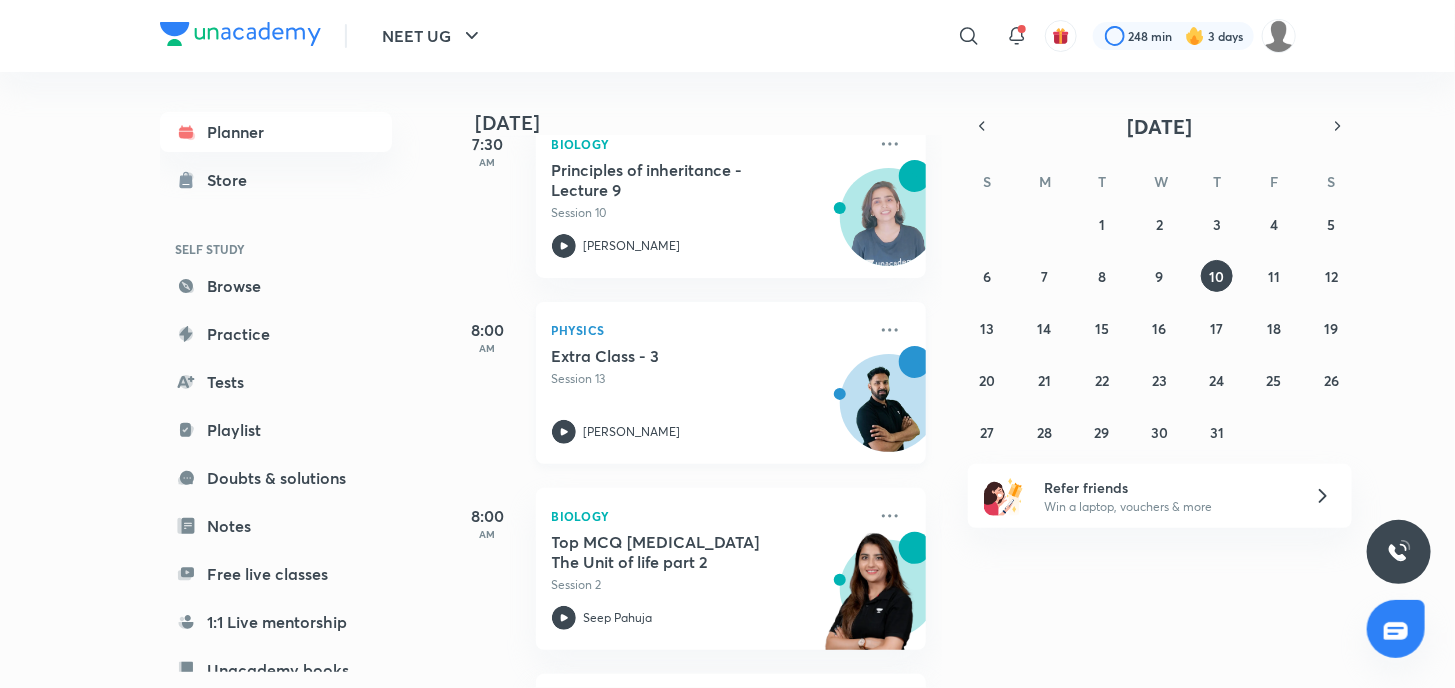 scroll, scrollTop: 200, scrollLeft: 0, axis: vertical 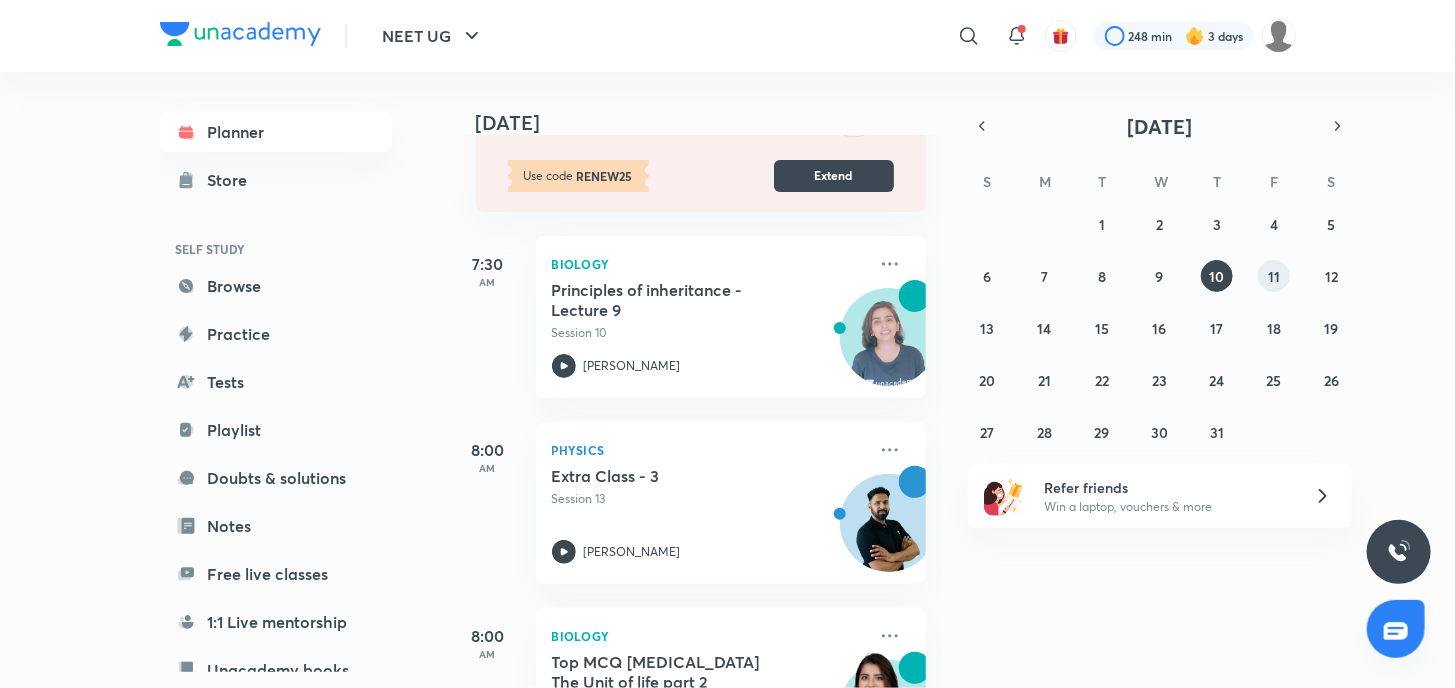 click on "11" at bounding box center (1274, 276) 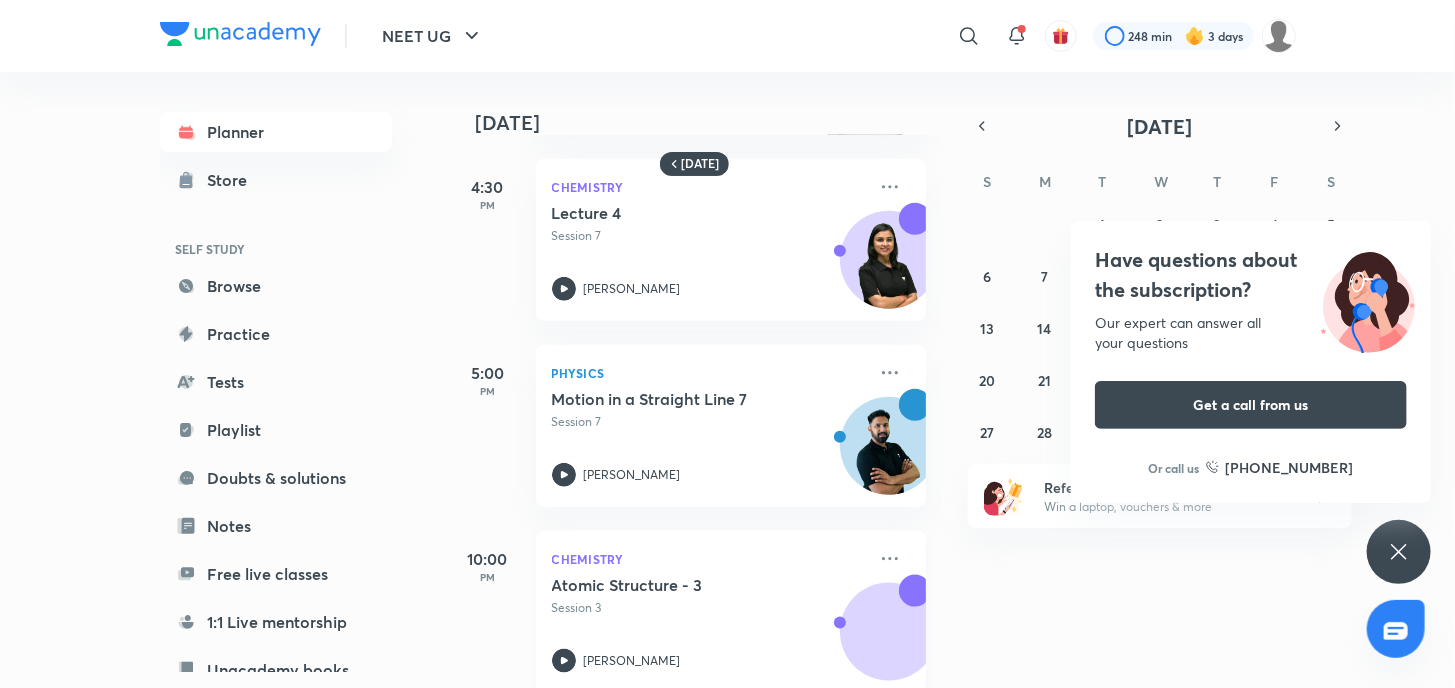 scroll, scrollTop: 780, scrollLeft: 0, axis: vertical 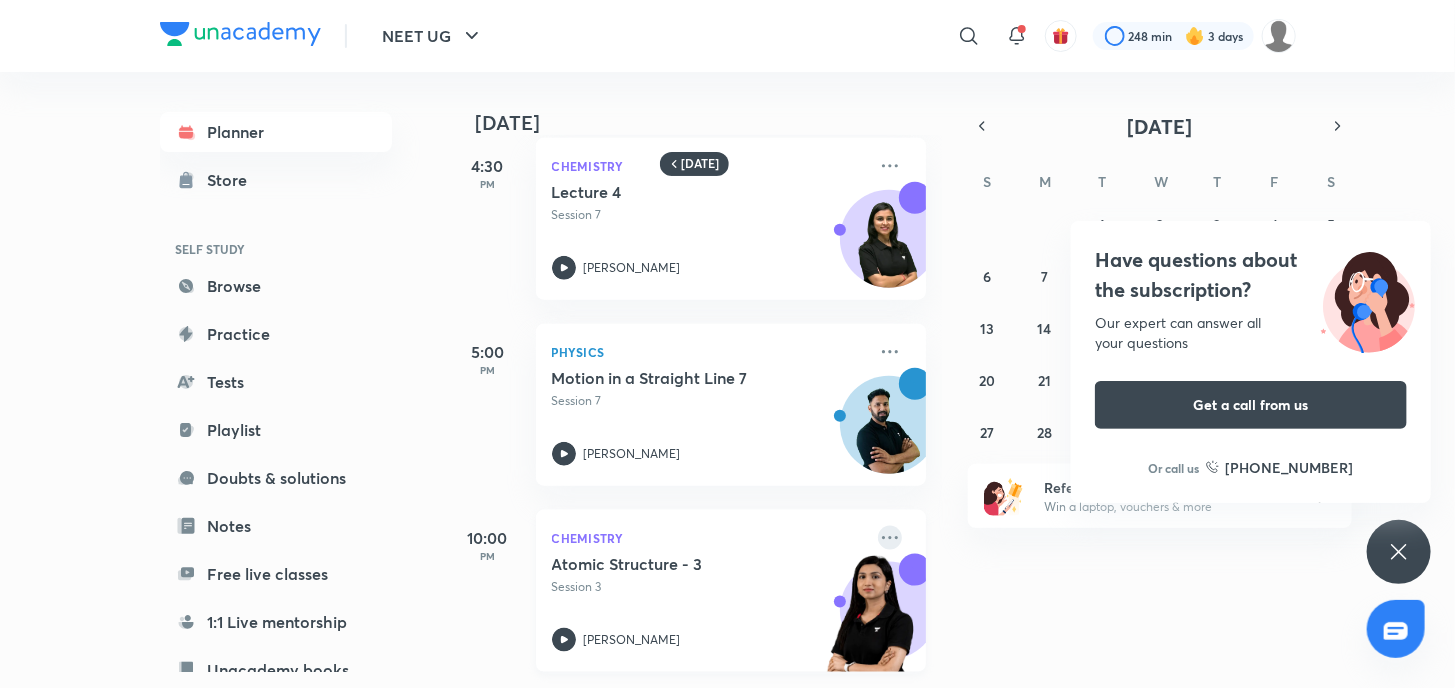 click 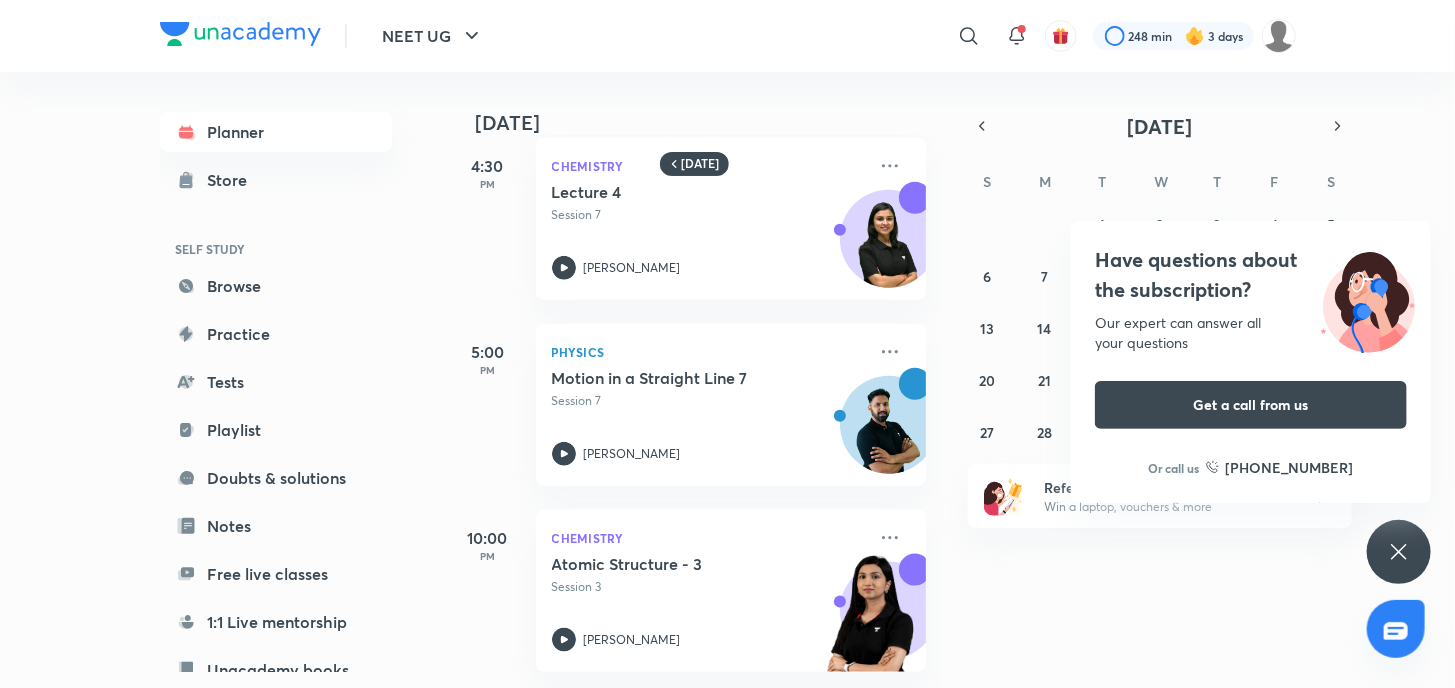 click on "Tomorrow 8:00 AM Physics Nuclei 1 Session 1 Anupam Upadhayay 8:00 AM Biology Top MCQs- Biomolecules Session 3 Seep Pahuja 1:45 PM Chemistry Chemical Bonding - 2 Session 2 Akansha Karnwal 2:00 PM Physics Differentiation: (Product Rule, Quotient Rule, Chain Rule) Session 5 Prateek Jain 4:30 PM Chemistry Lecture 4 Session 7 Anushka Choudhary 5:00 PM Physics Motion in a Straight Line 7 Session 7 Anupam Upadhayay 10:00 PM Chemistry Atomic Structure - 3 Session 3 Akansha Karnwal" at bounding box center (950, 380) 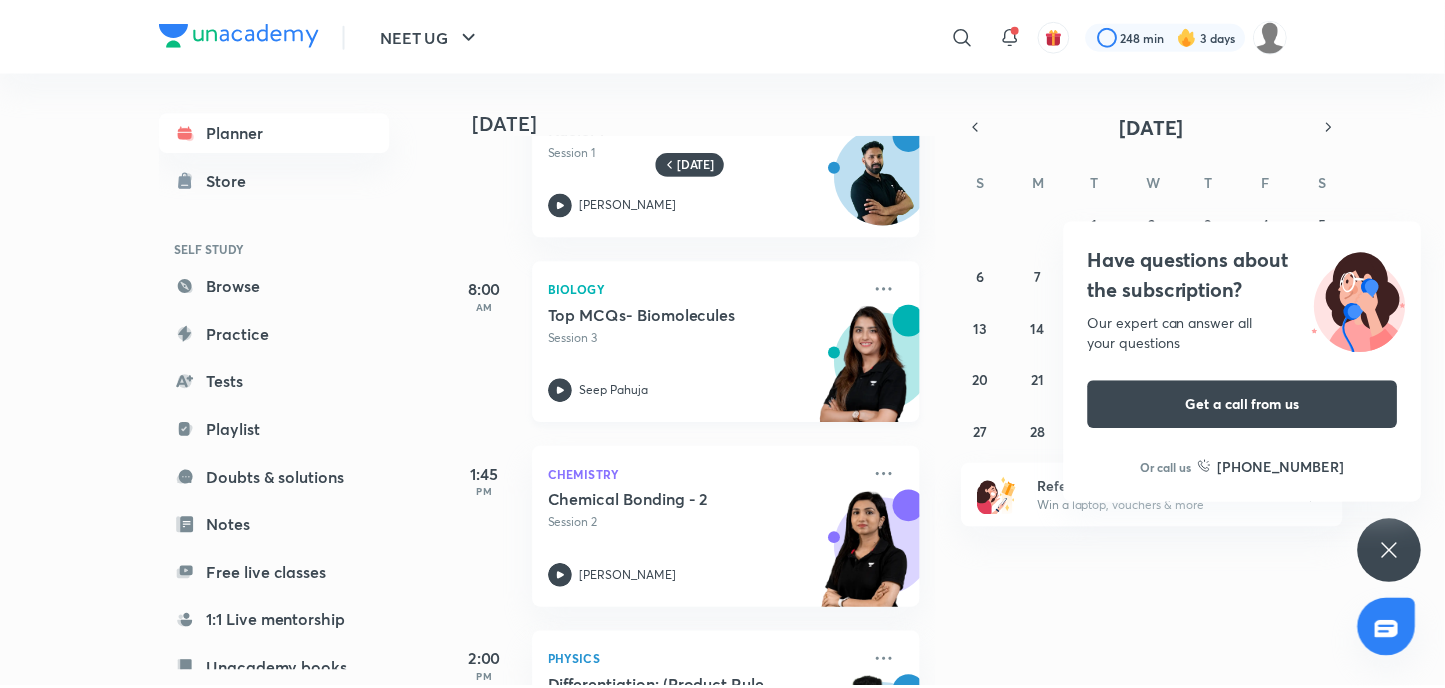 scroll, scrollTop: 0, scrollLeft: 0, axis: both 